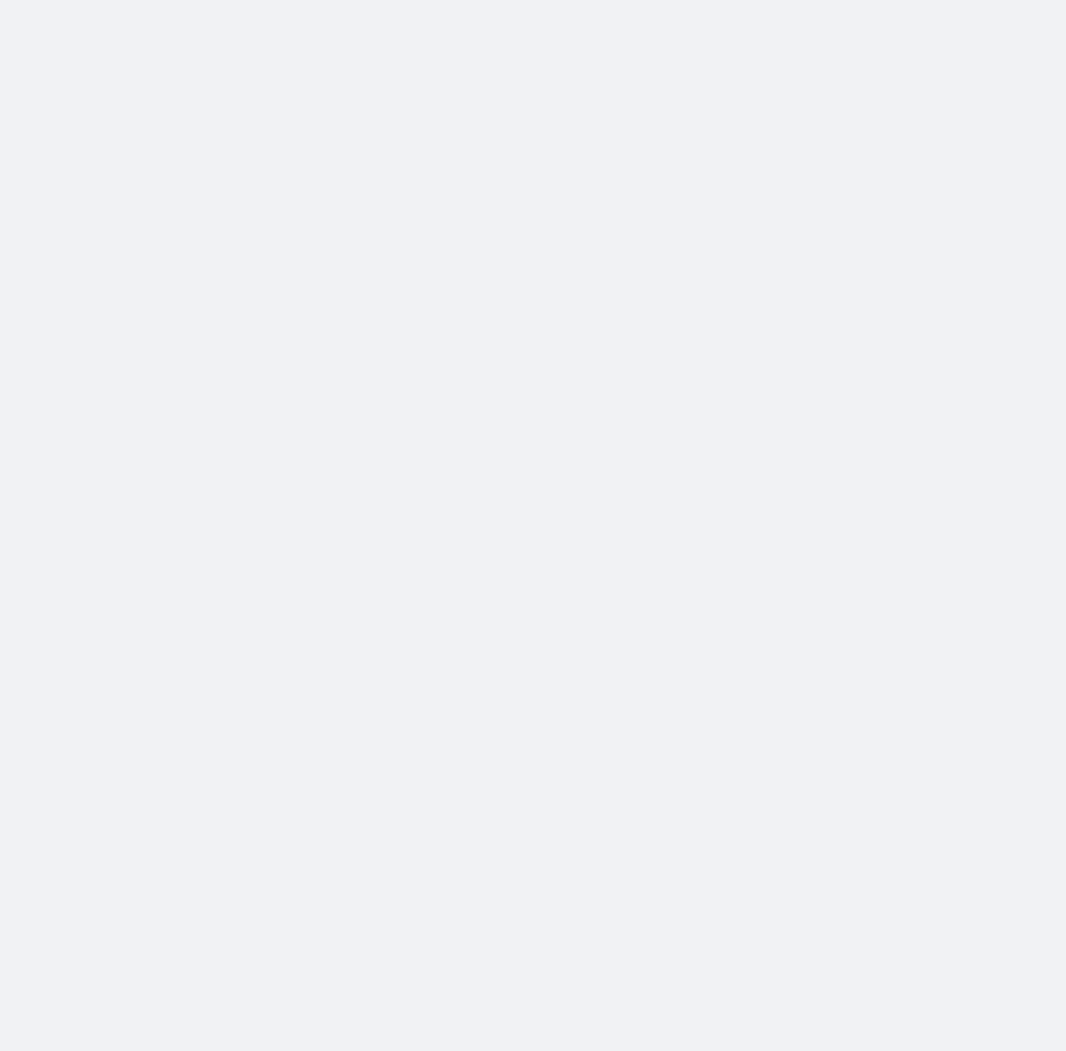 scroll, scrollTop: 0, scrollLeft: 0, axis: both 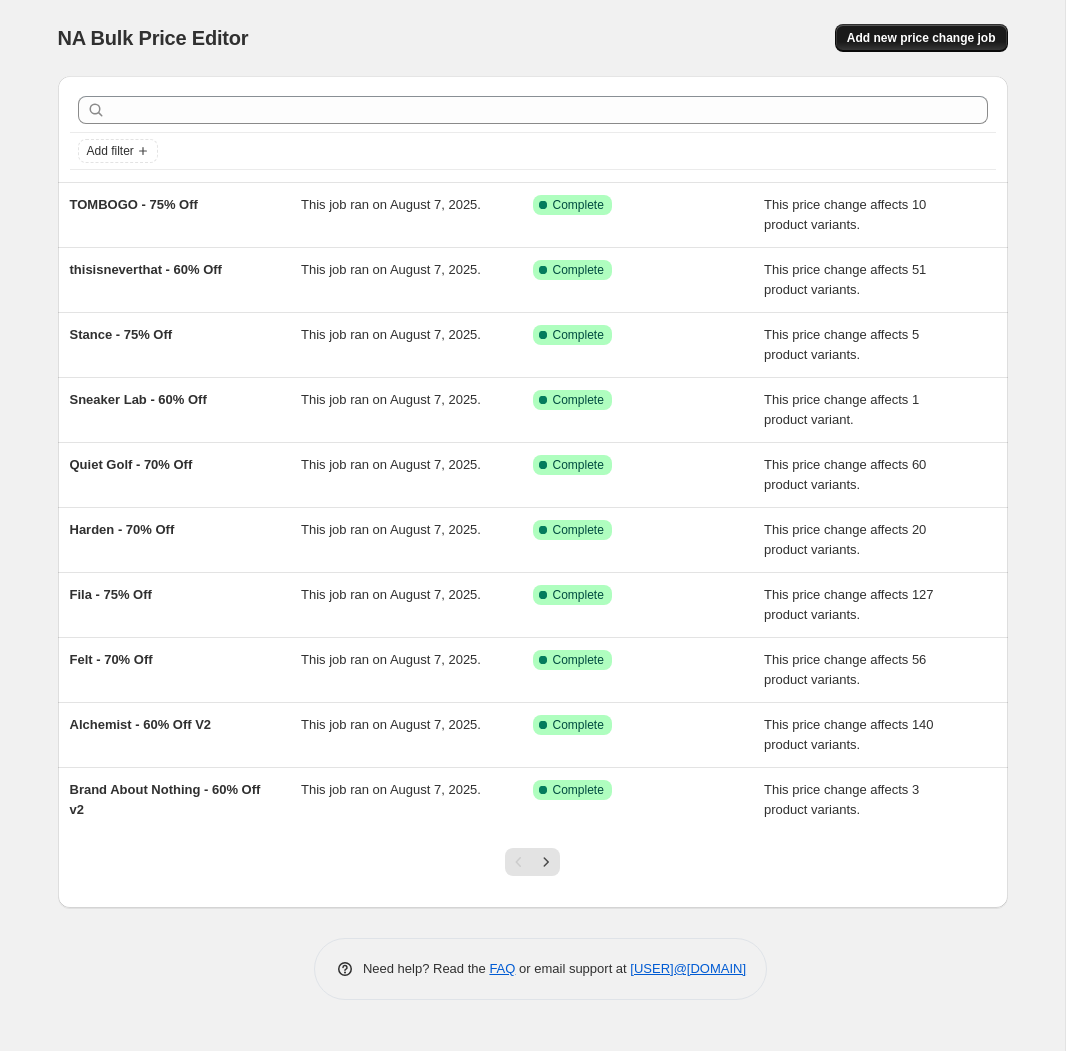 click on "Add new price change job" at bounding box center (921, 38) 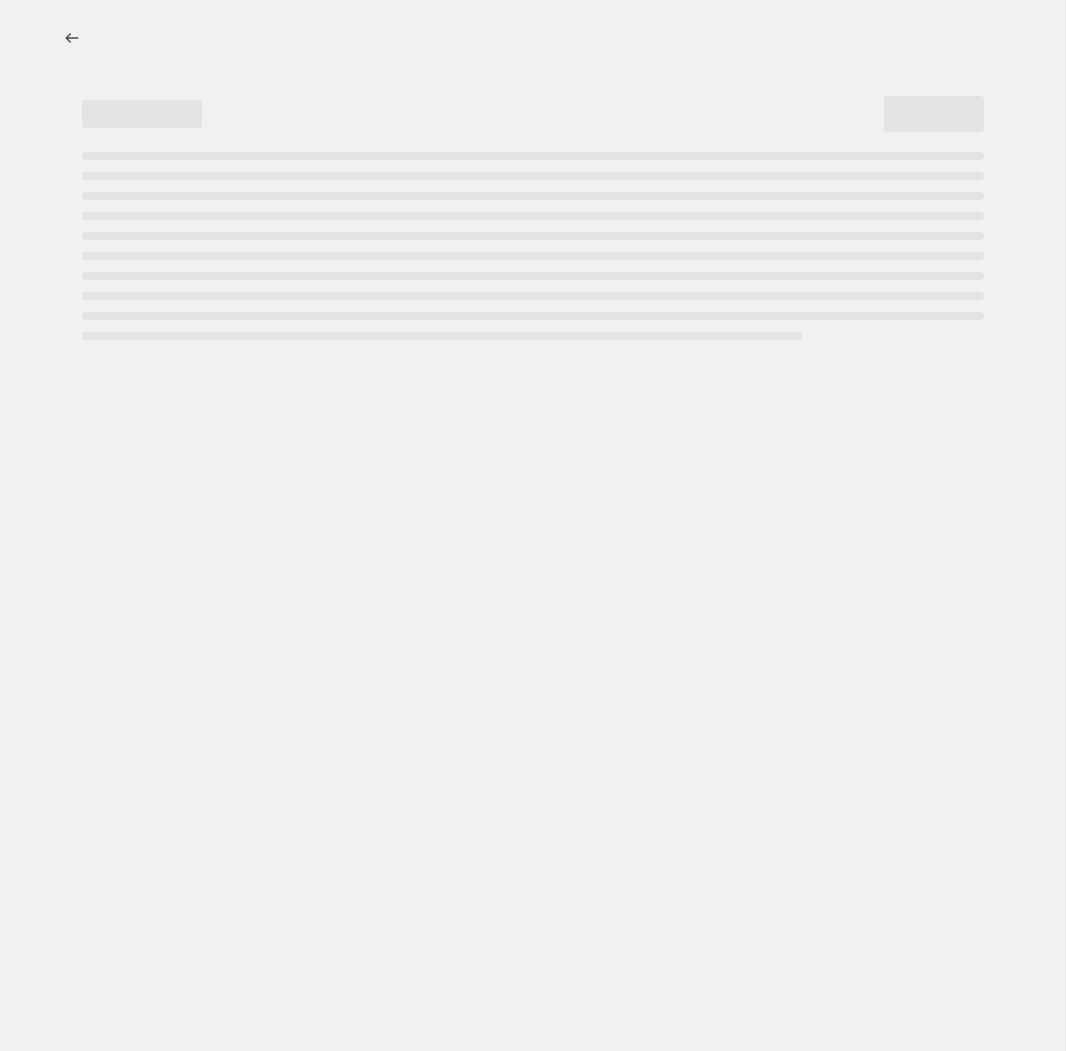 select on "percentage" 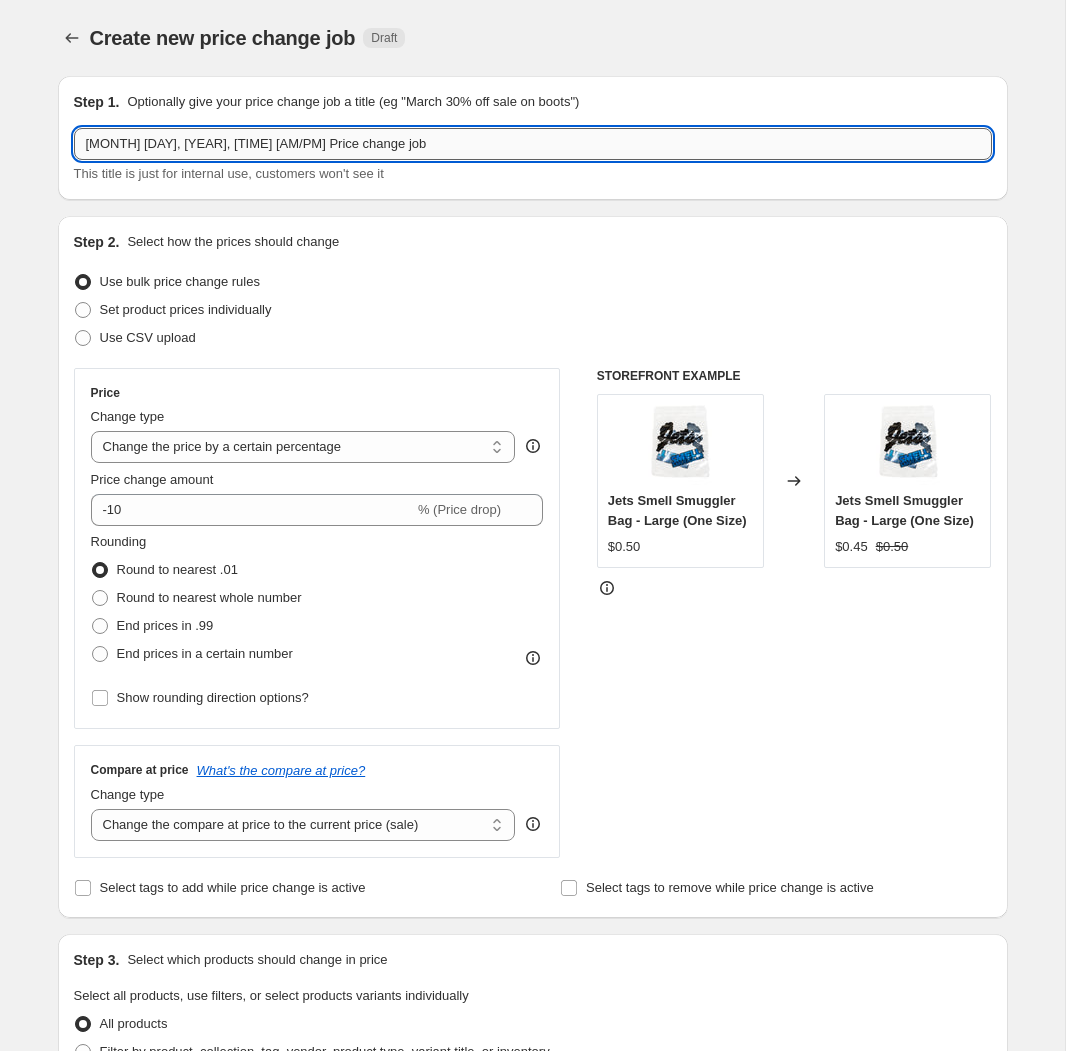 click on "[MONTH] [DAY], [YEAR], [TIME] [AM/PM] Price change job" at bounding box center [533, 144] 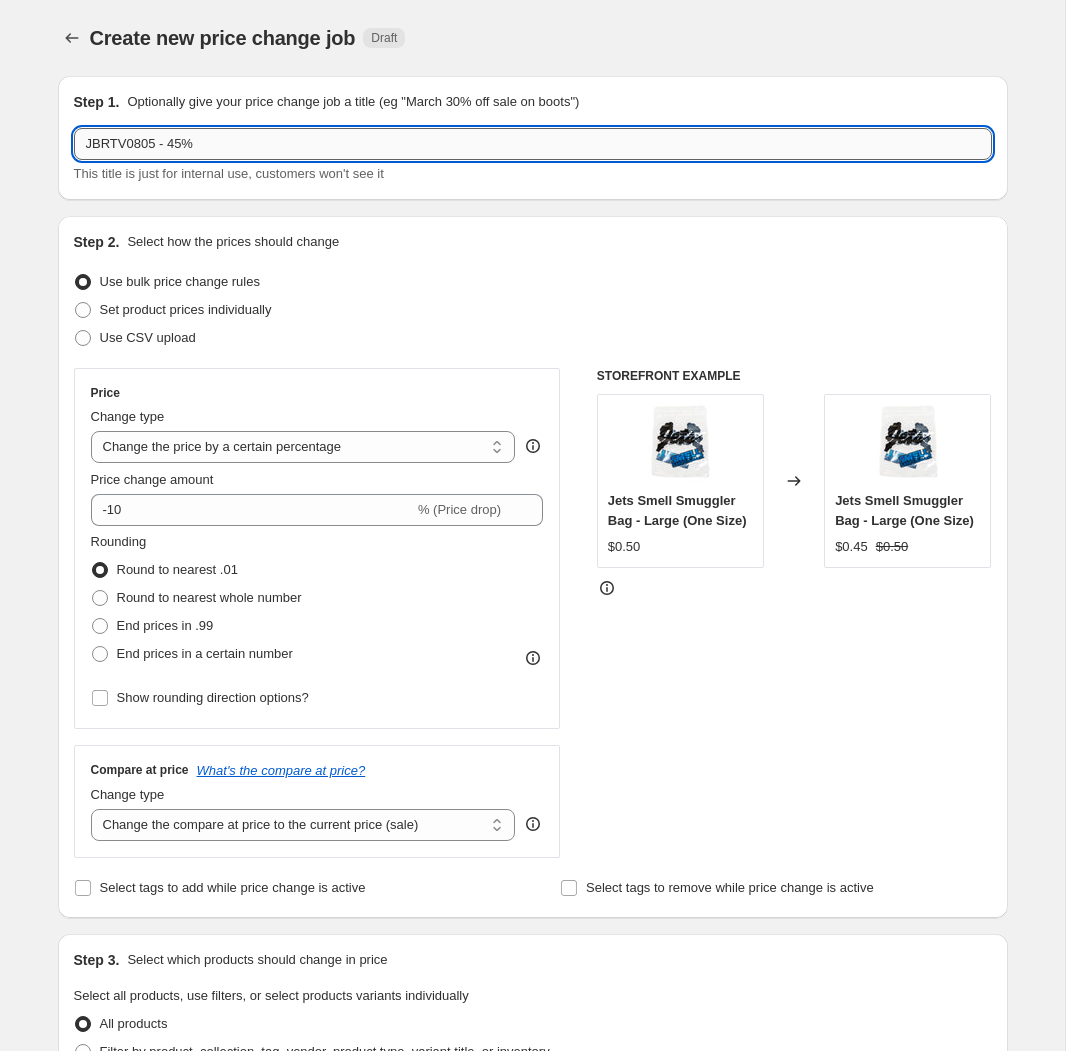 click on "JBRTV0805 - 45%" at bounding box center [533, 144] 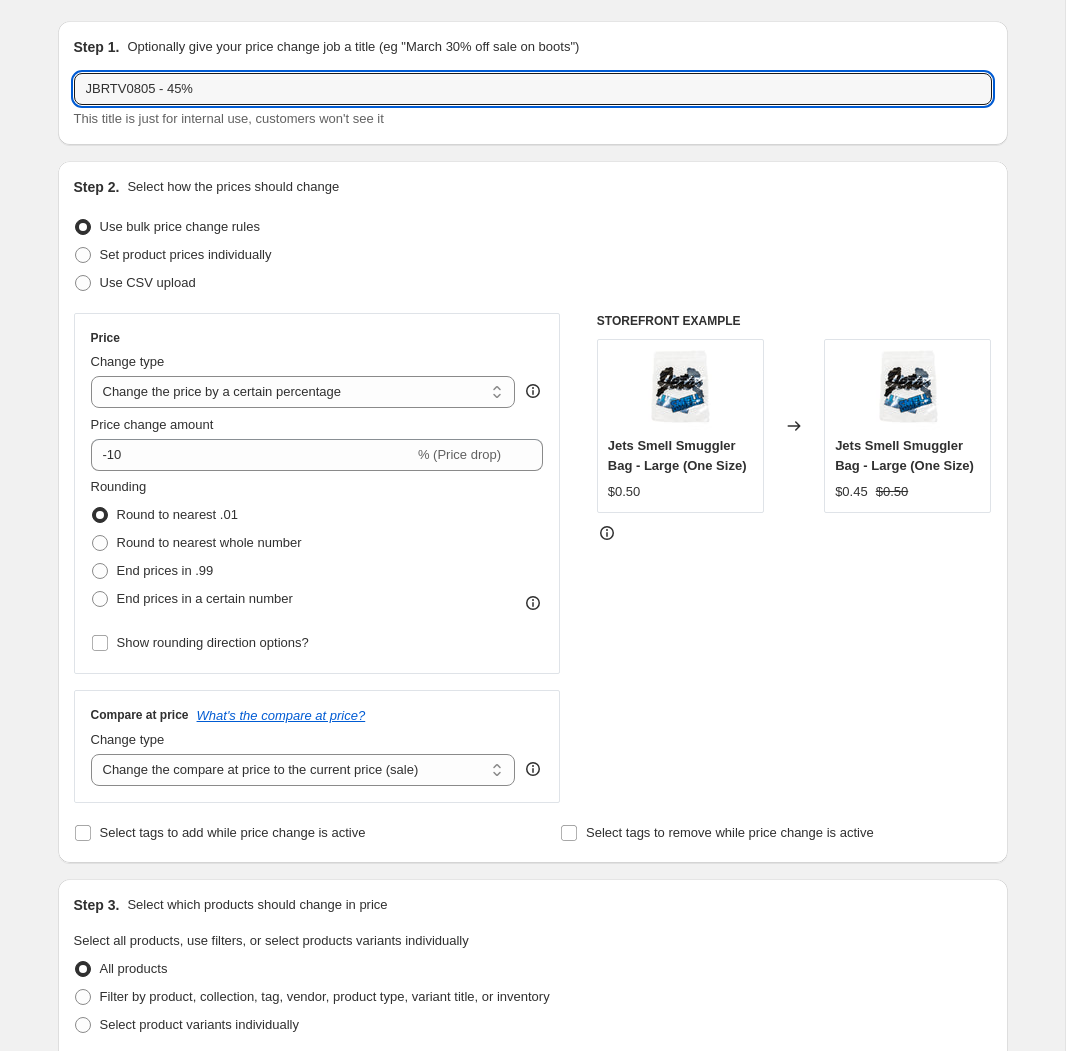 scroll, scrollTop: 67, scrollLeft: 0, axis: vertical 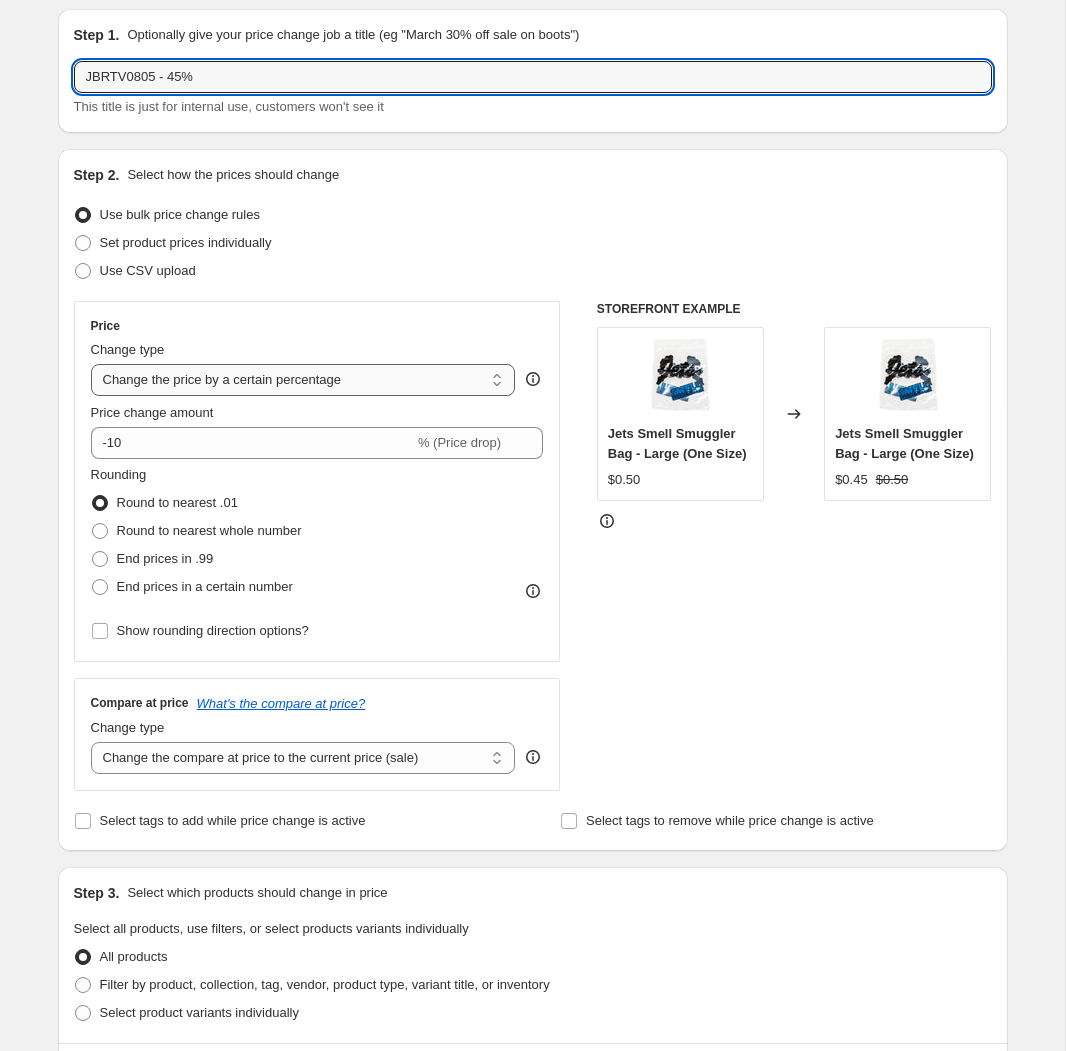 type on "JBRTV0805 - 45%" 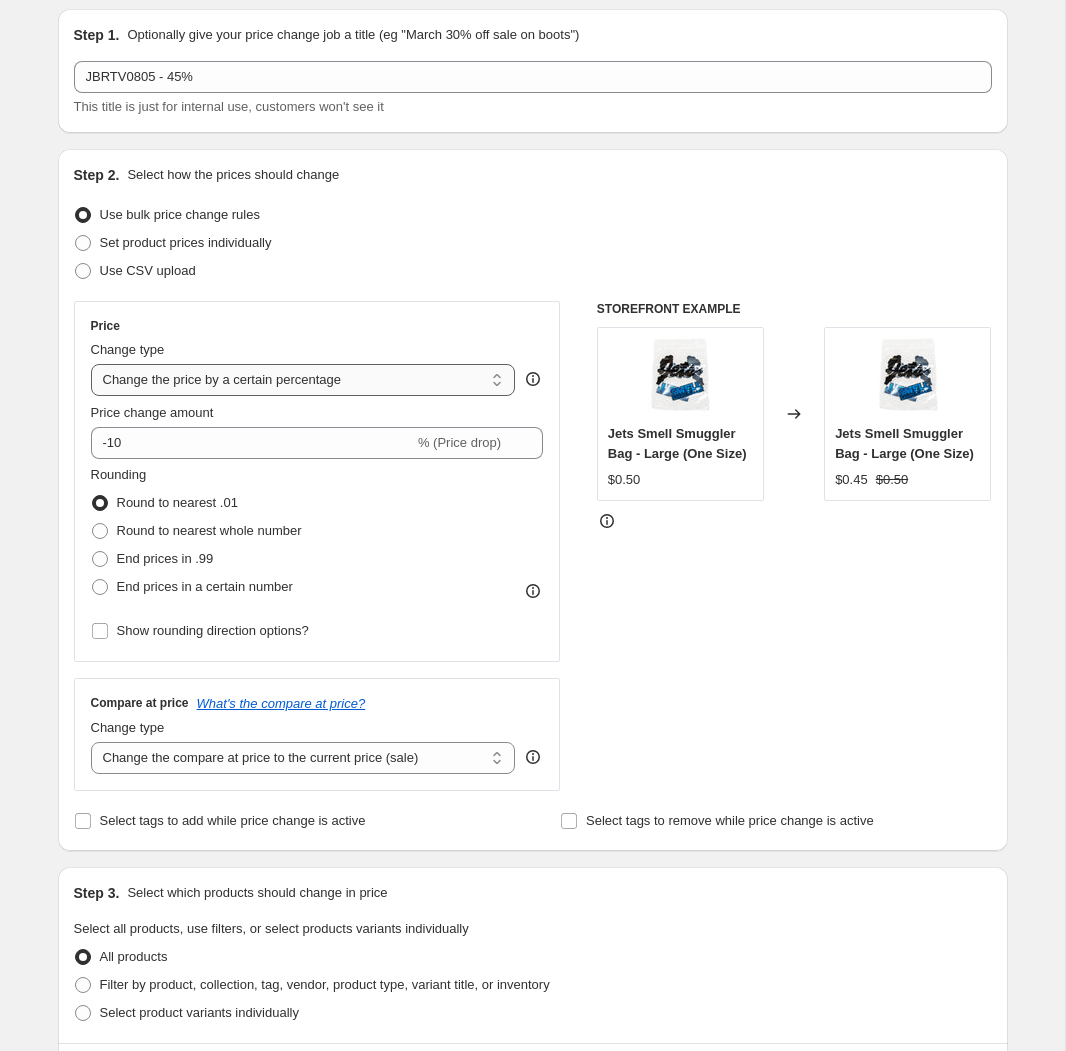 click on "Change the price to a certain amount Change the price by a certain amount Change the price by a certain percentage Change the price to the current compare at price (price before sale) Change the price by a certain amount relative to the compare at price Change the price by a certain percentage relative to the compare at price Don't change the price Change the price by a certain percentage relative to the cost per item Change price to certain cost margin" at bounding box center [303, 380] 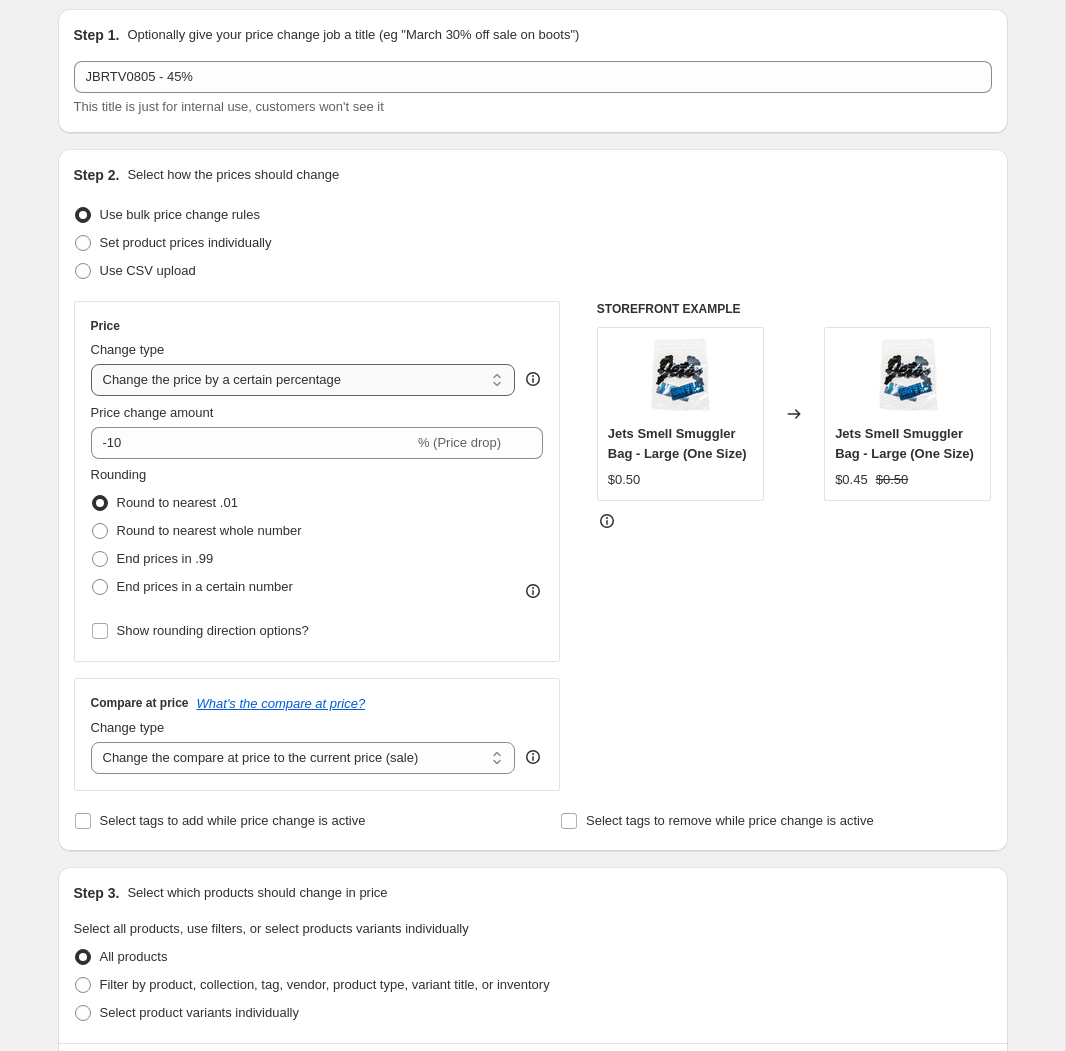 select on "pcap" 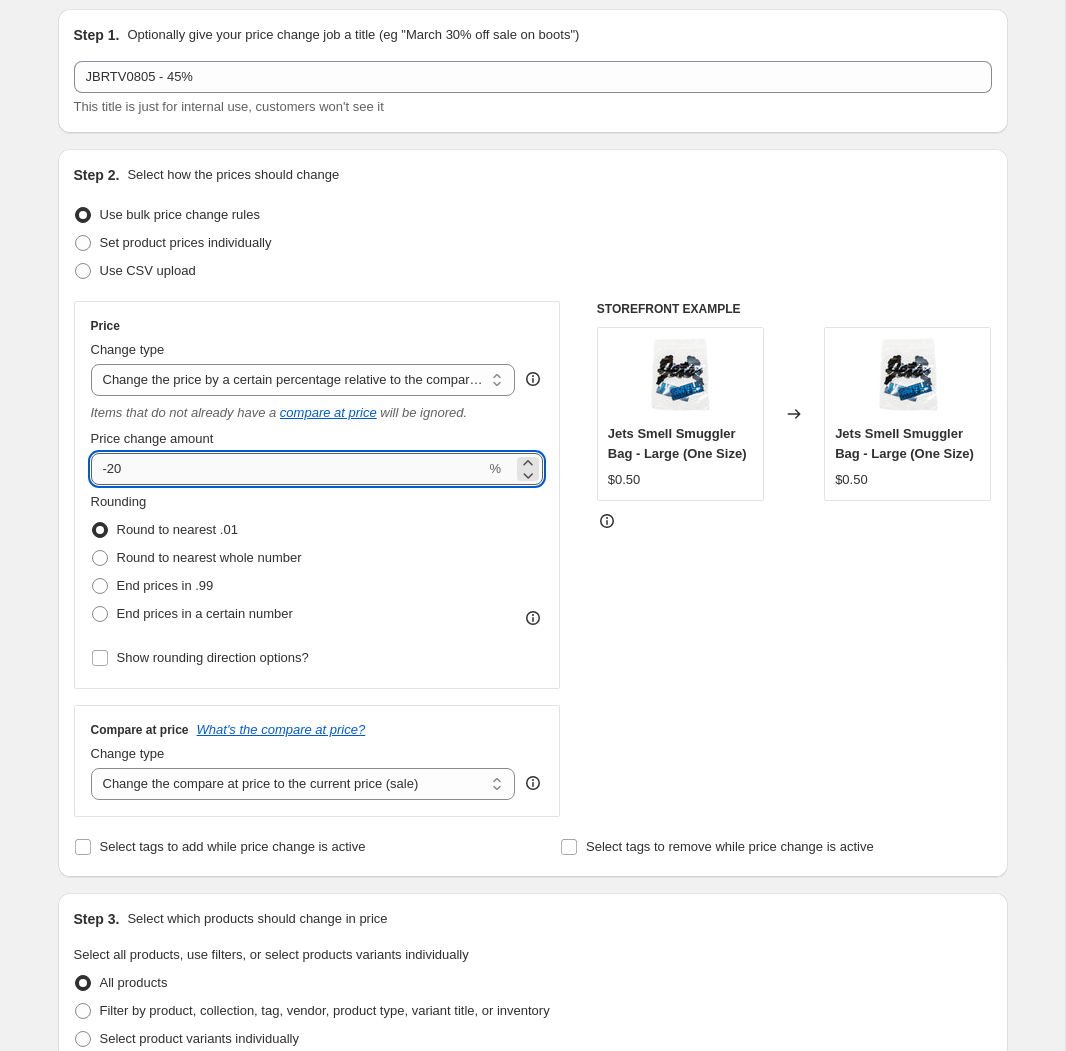 click on "-20" at bounding box center (288, 469) 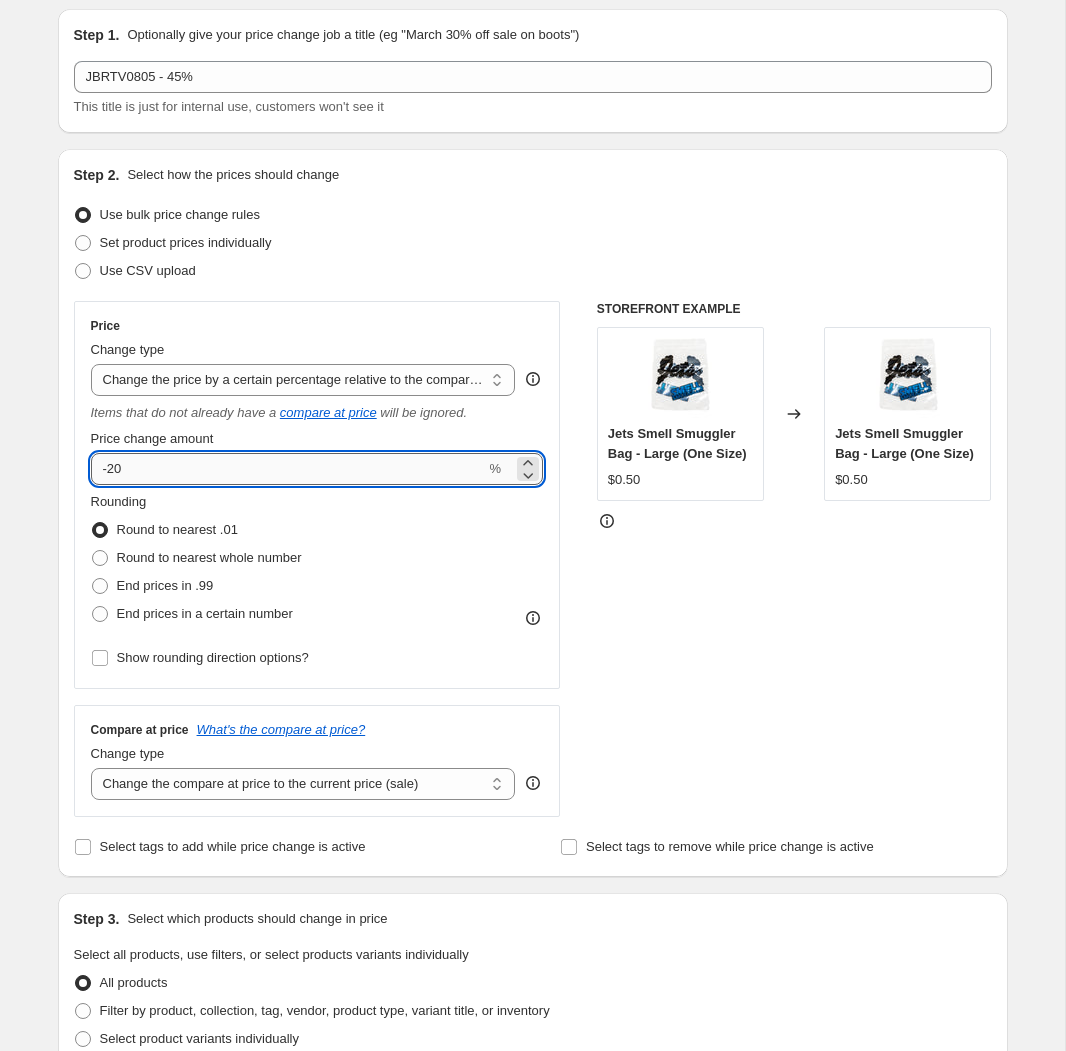 click on "-20" at bounding box center (288, 469) 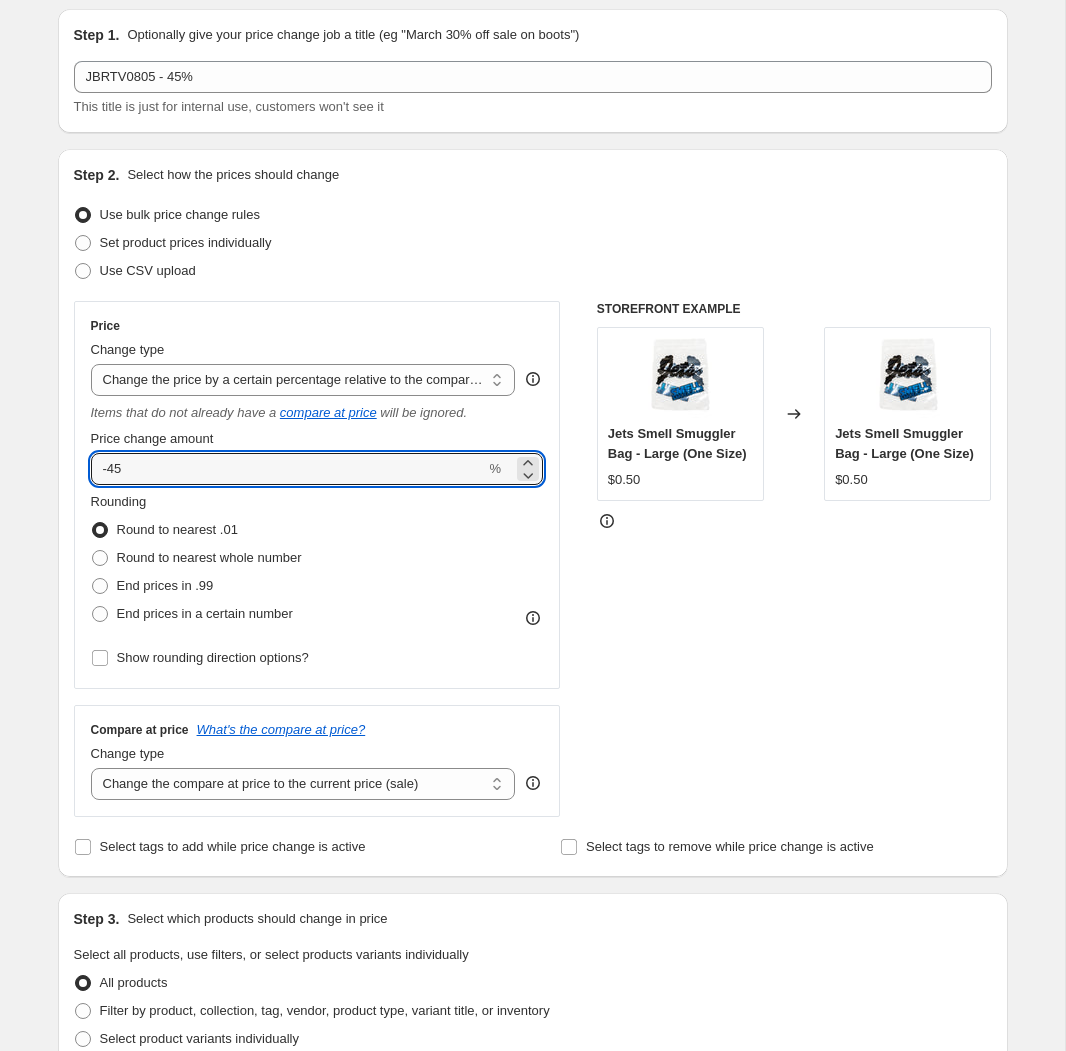type on "-45" 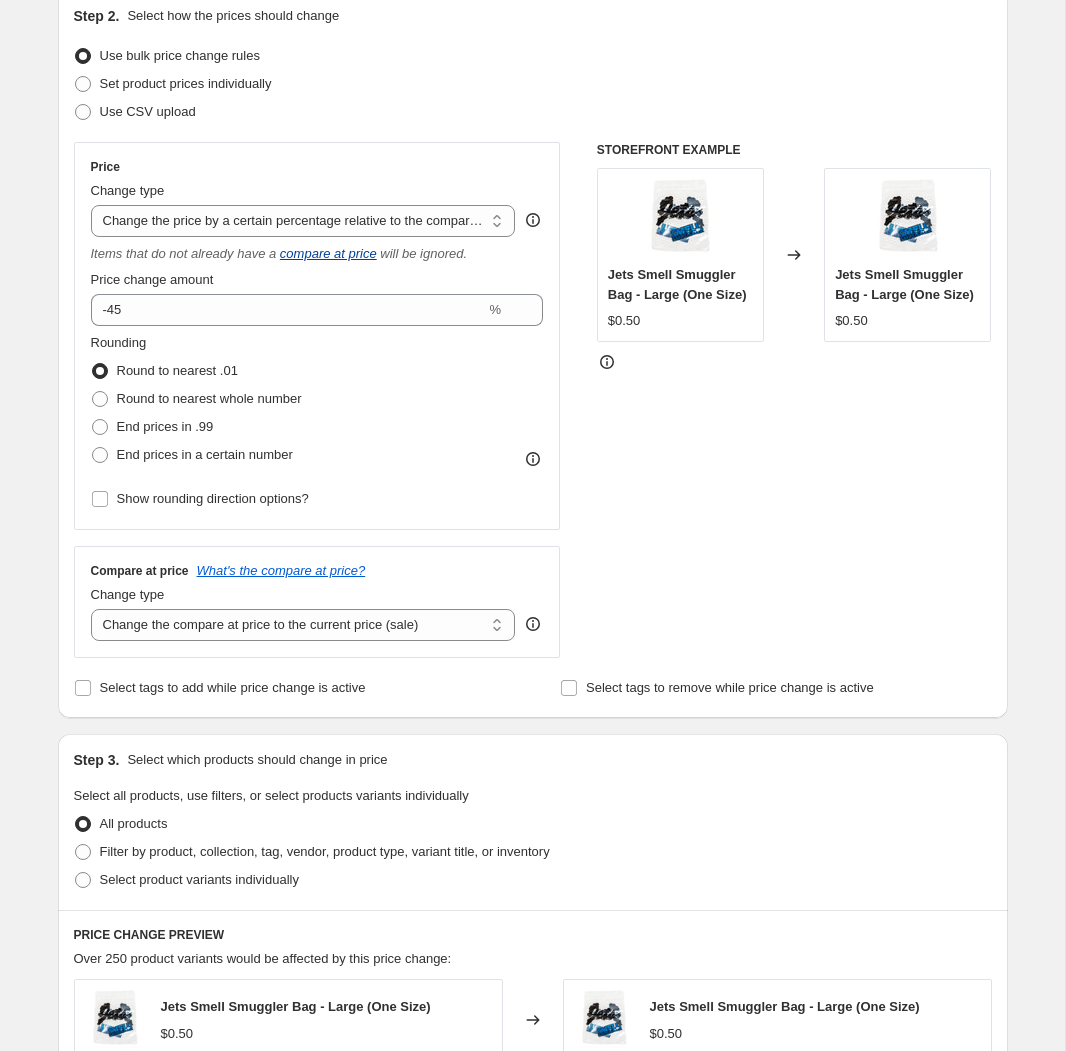 scroll, scrollTop: 250, scrollLeft: 0, axis: vertical 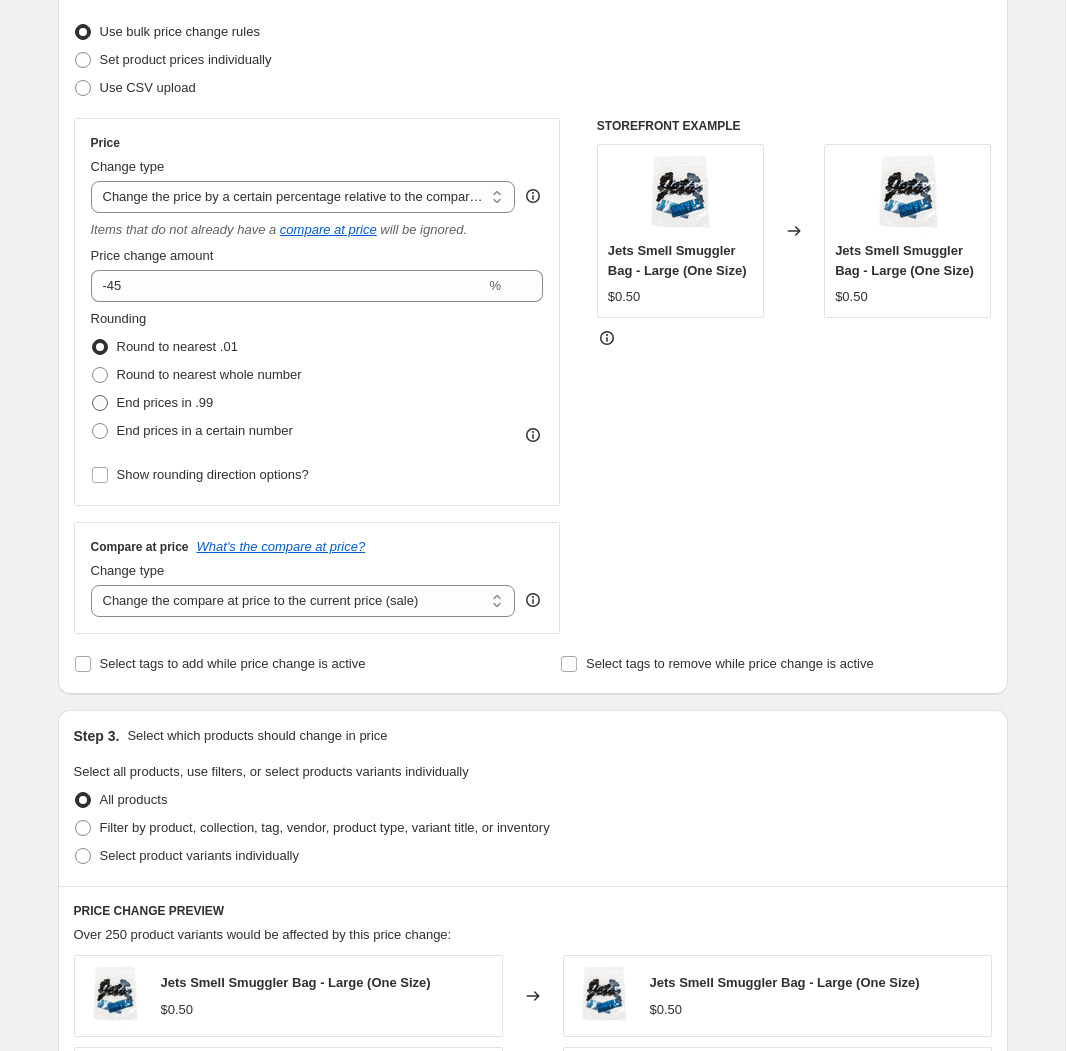 click on "End prices in .99" at bounding box center (165, 402) 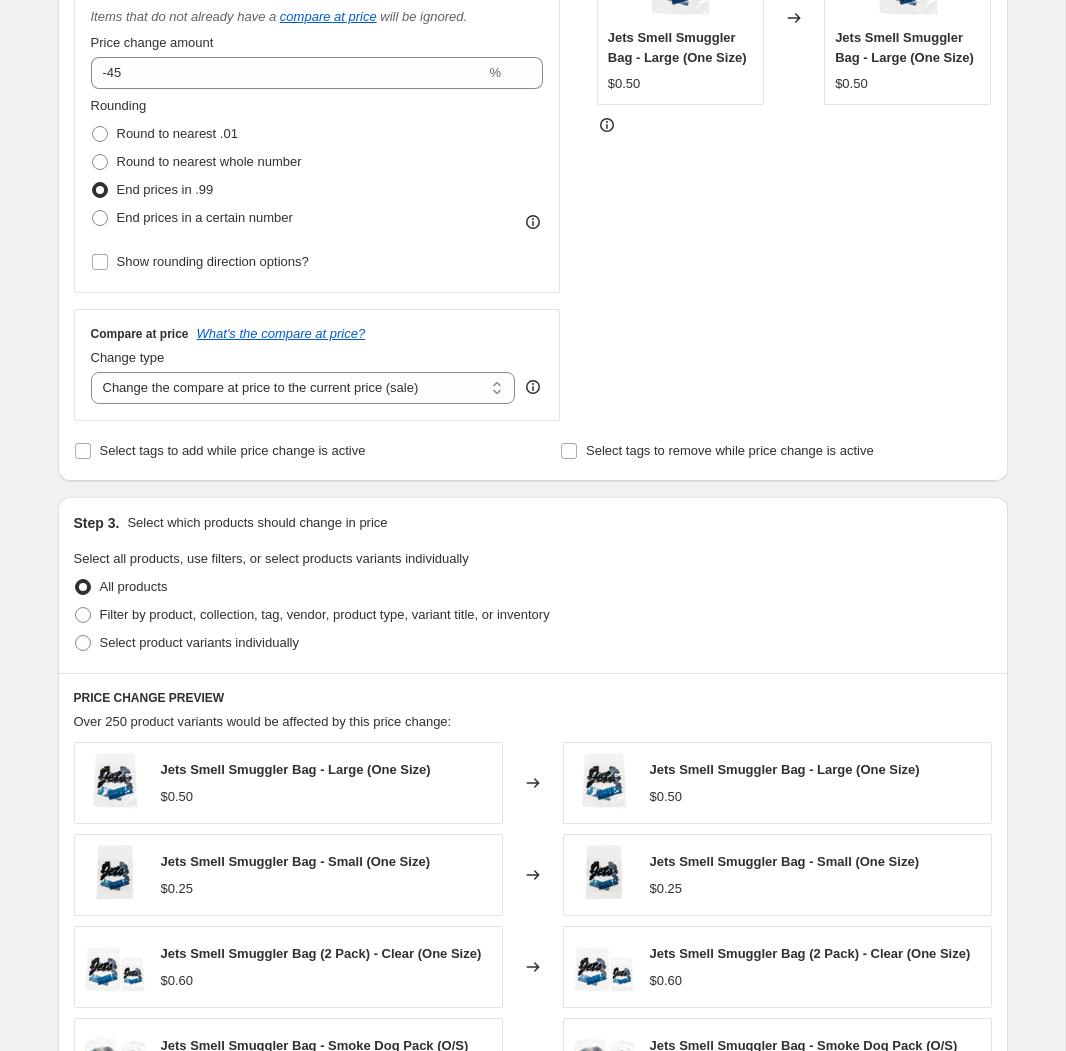 scroll, scrollTop: 491, scrollLeft: 0, axis: vertical 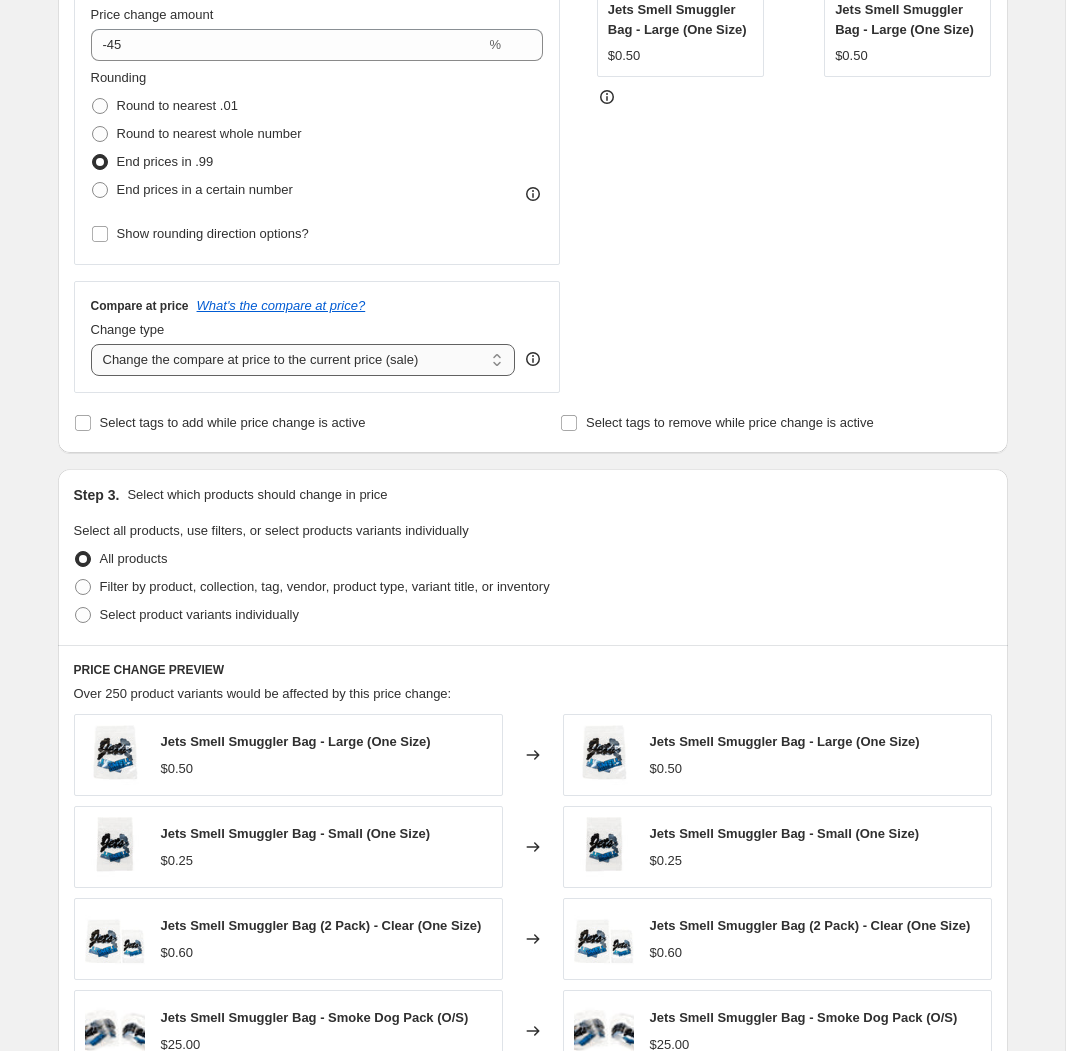 click on "Change the compare at price to the current price (sale) Change the compare at price to a certain amount Change the compare at price by a certain amount Change the compare at price by a certain percentage Change the compare at price by a certain amount relative to the actual price Change the compare at price by a certain percentage relative to the actual price Don't change the compare at price Remove the compare at price" at bounding box center [303, 360] 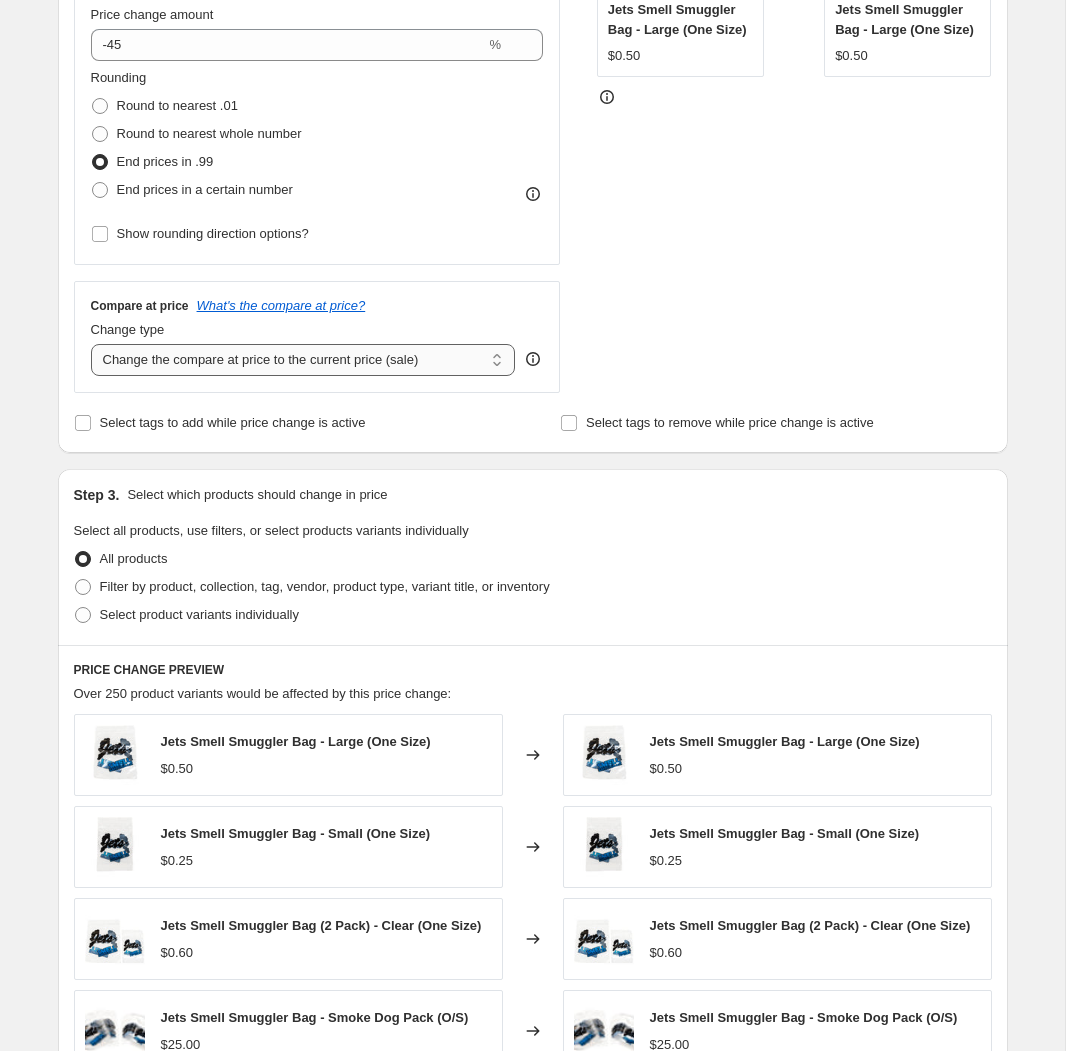 select on "no_change" 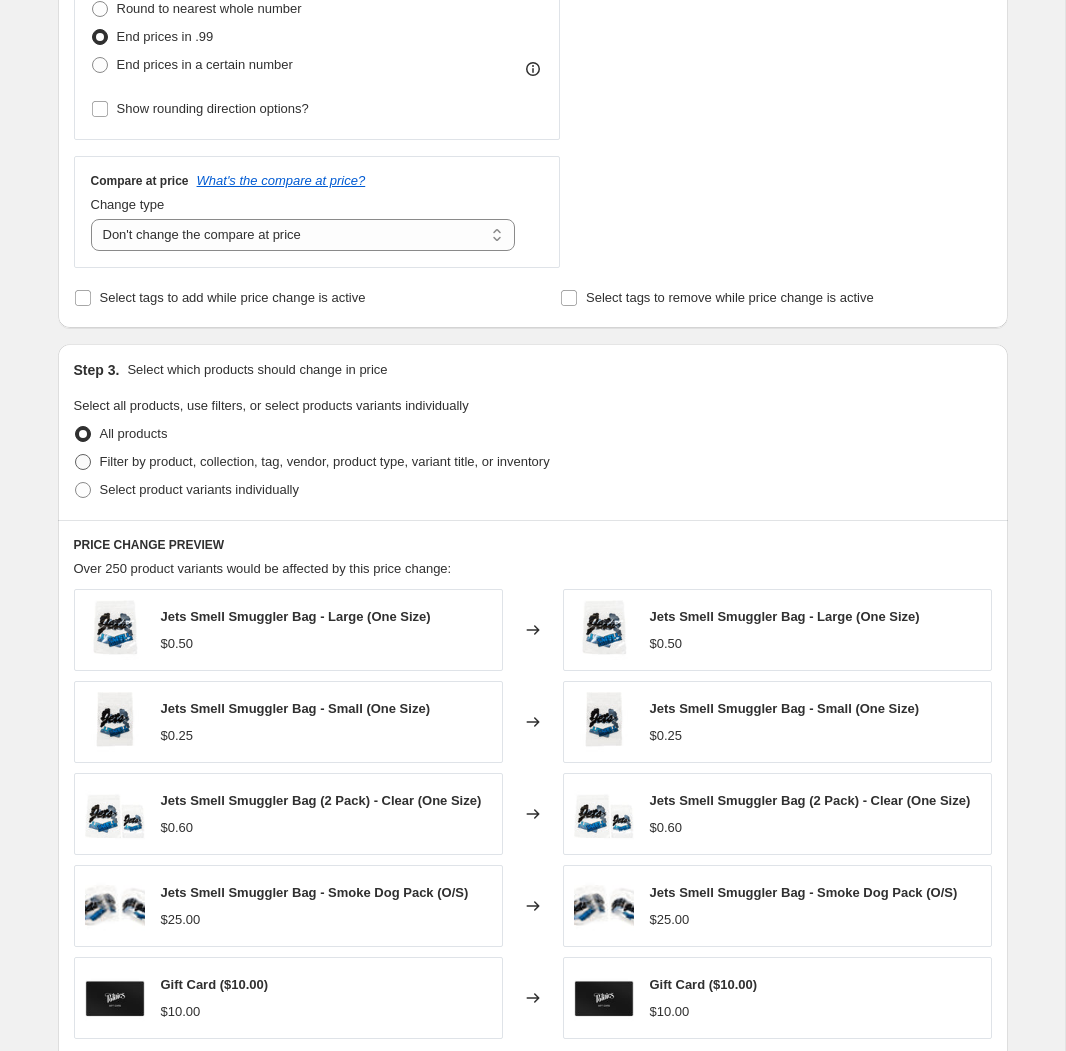 scroll, scrollTop: 618, scrollLeft: 0, axis: vertical 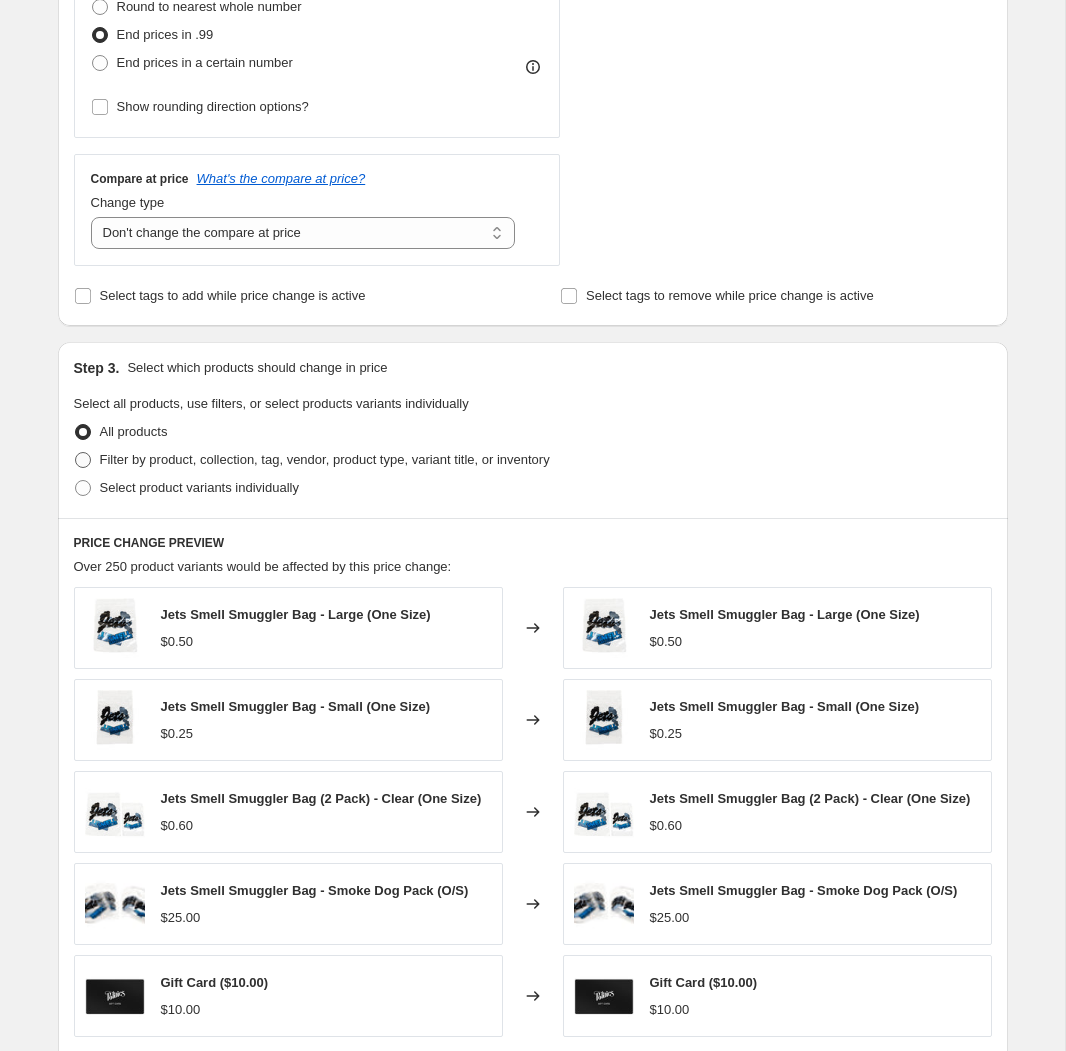 click on "Filter by product, collection, tag, vendor, product type, variant title, or inventory" at bounding box center (325, 459) 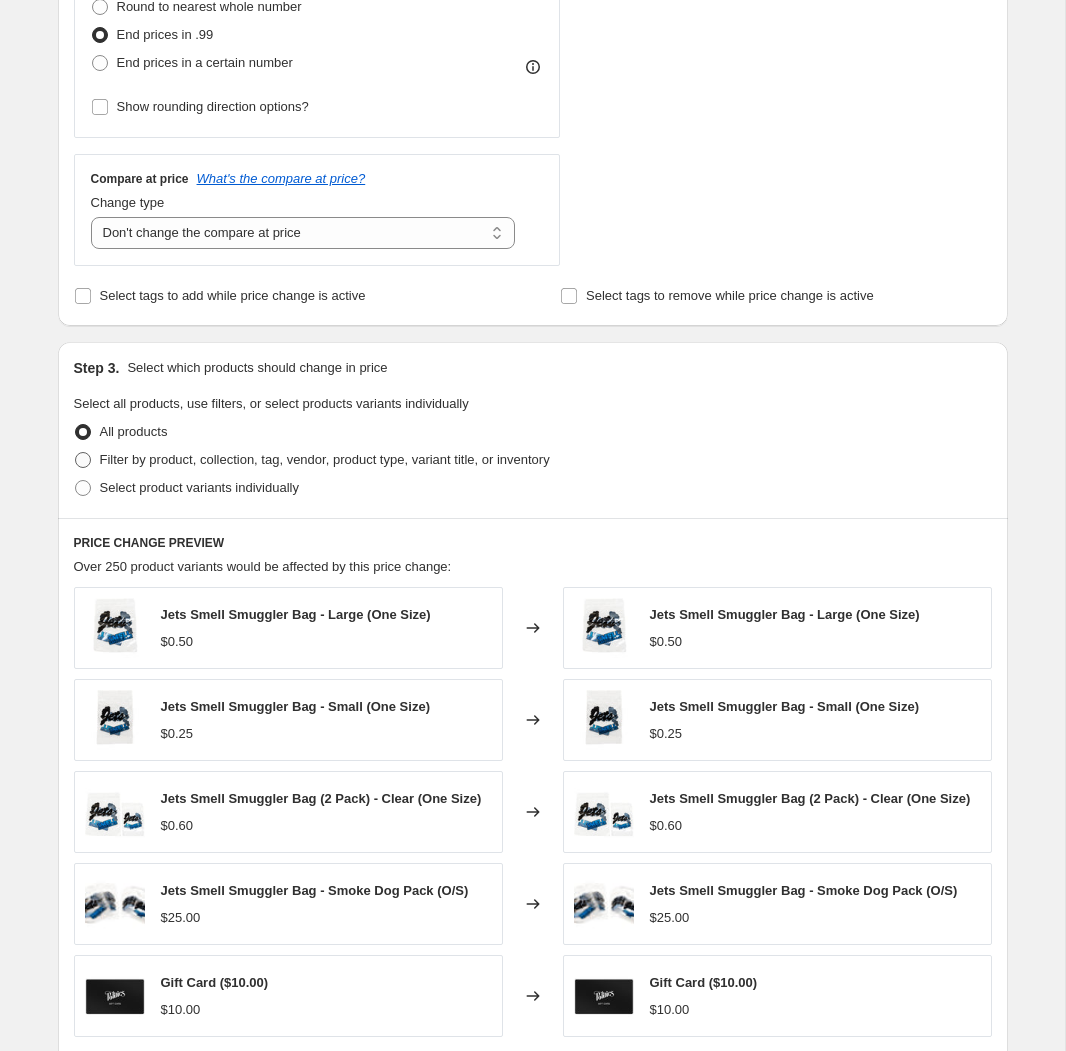 radio on "true" 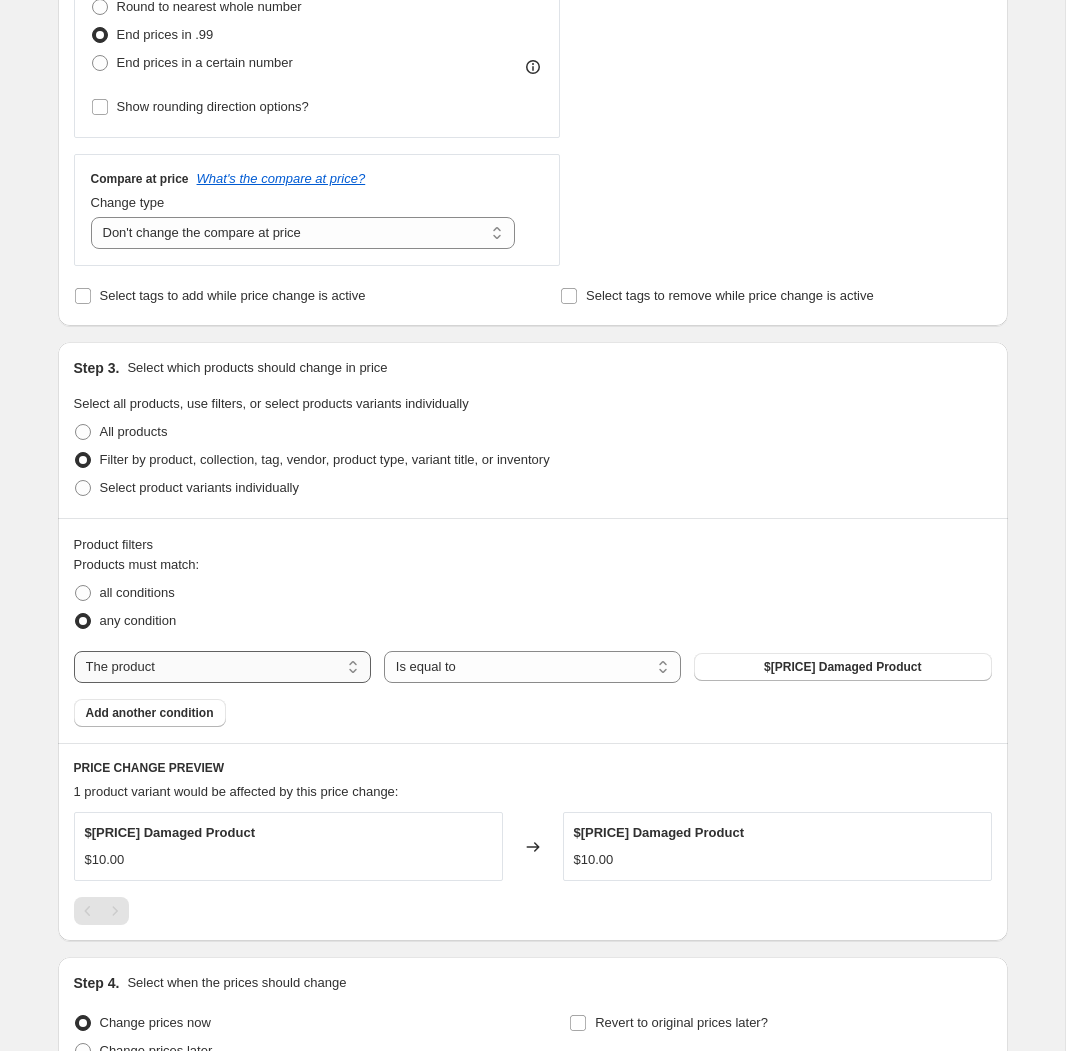 click on "The product The product's collection The product's tag The product's vendor The product's type The product's status The variant's title Inventory quantity" at bounding box center [222, 667] 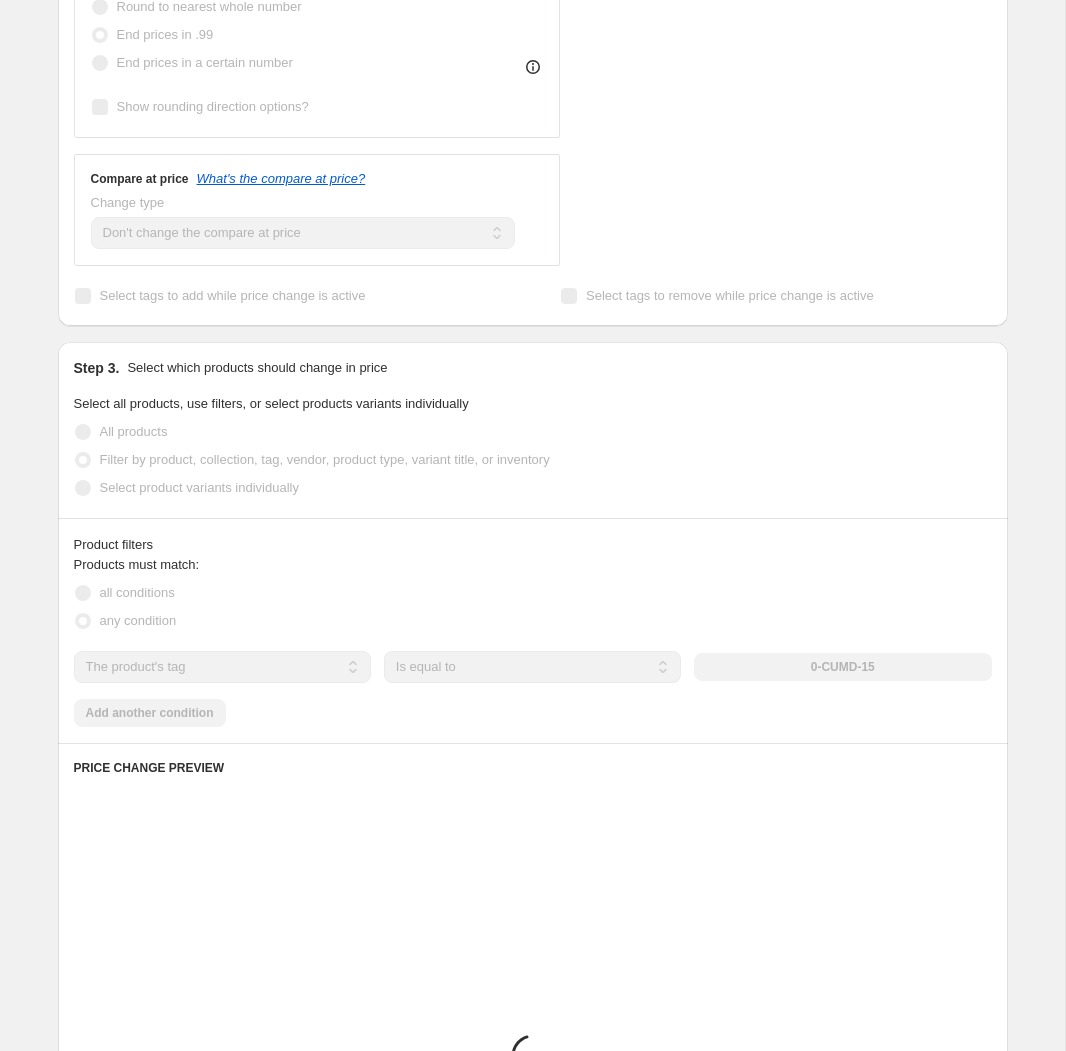 click on "0-CUMD-15" at bounding box center [842, 667] 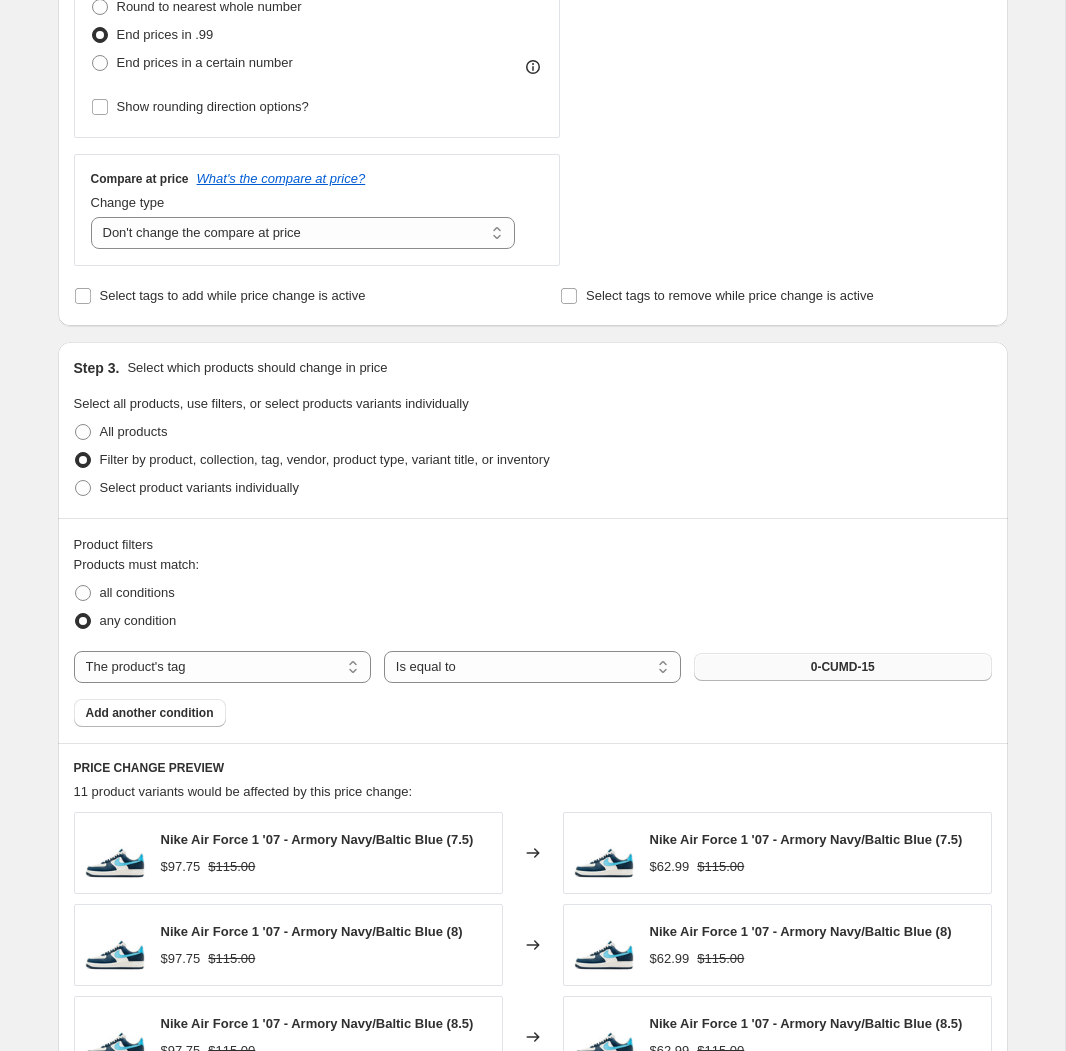 click on "0-CUMD-15" at bounding box center [843, 667] 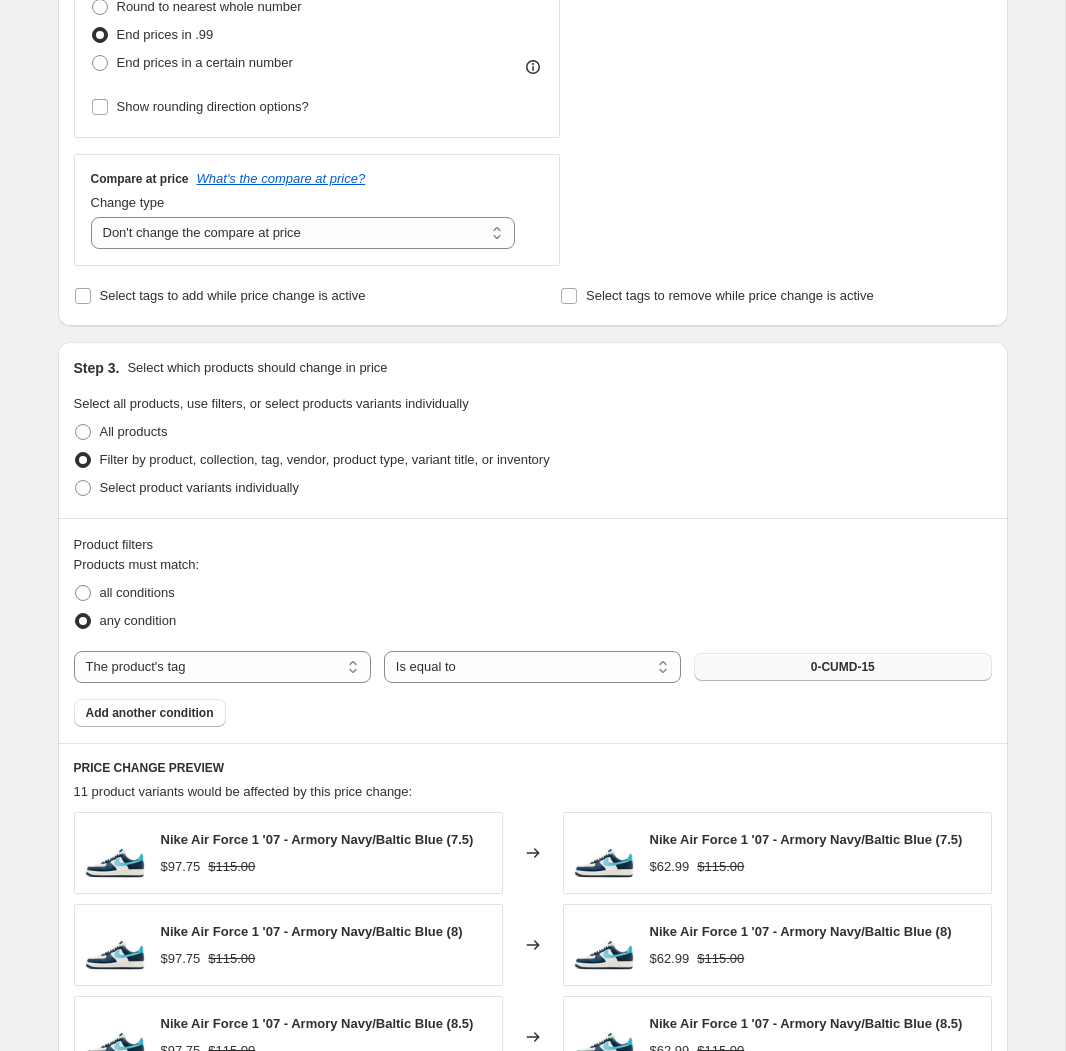 scroll, scrollTop: 618, scrollLeft: 0, axis: vertical 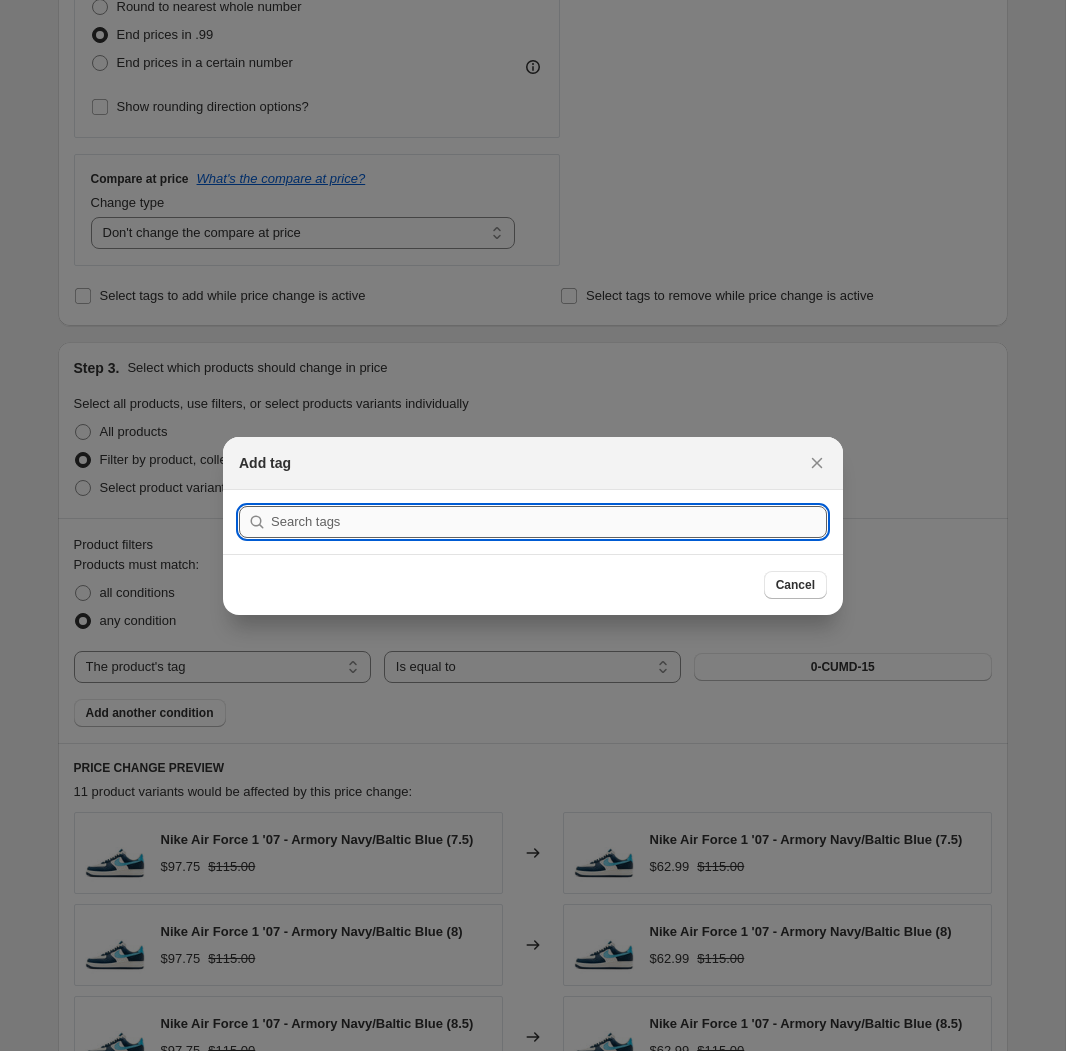 click at bounding box center (549, 522) 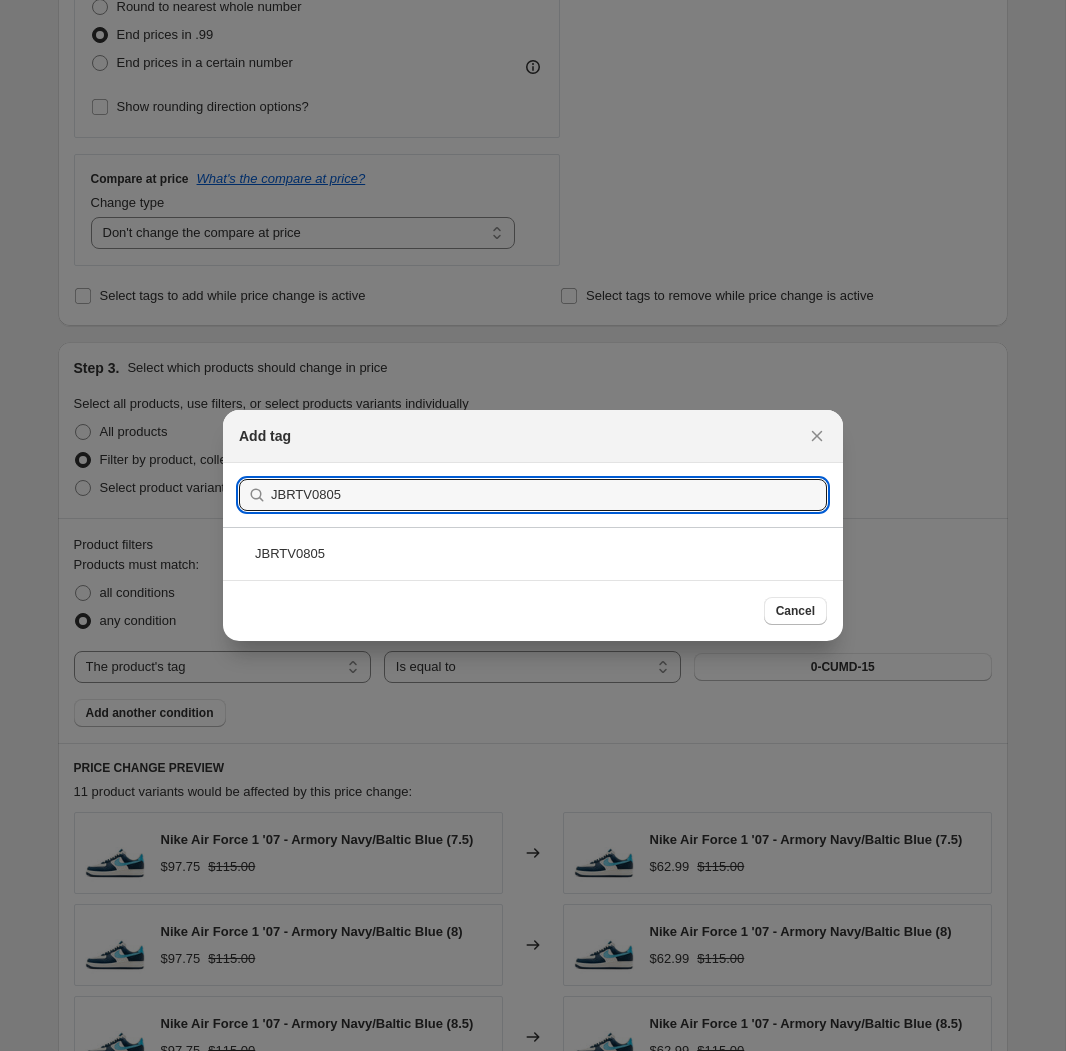 type on "JBRTV0805" 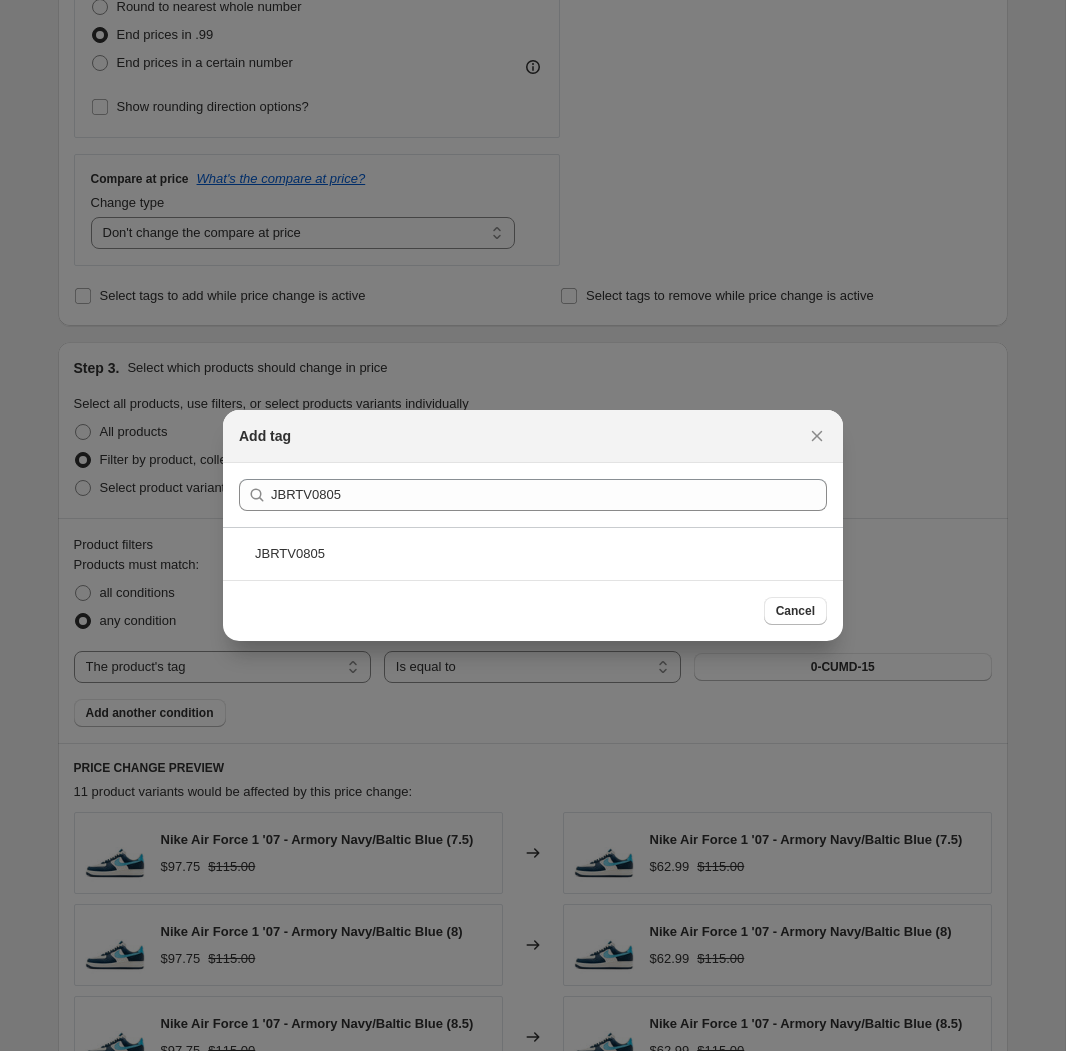 click on "JBRTV0805" at bounding box center (533, 553) 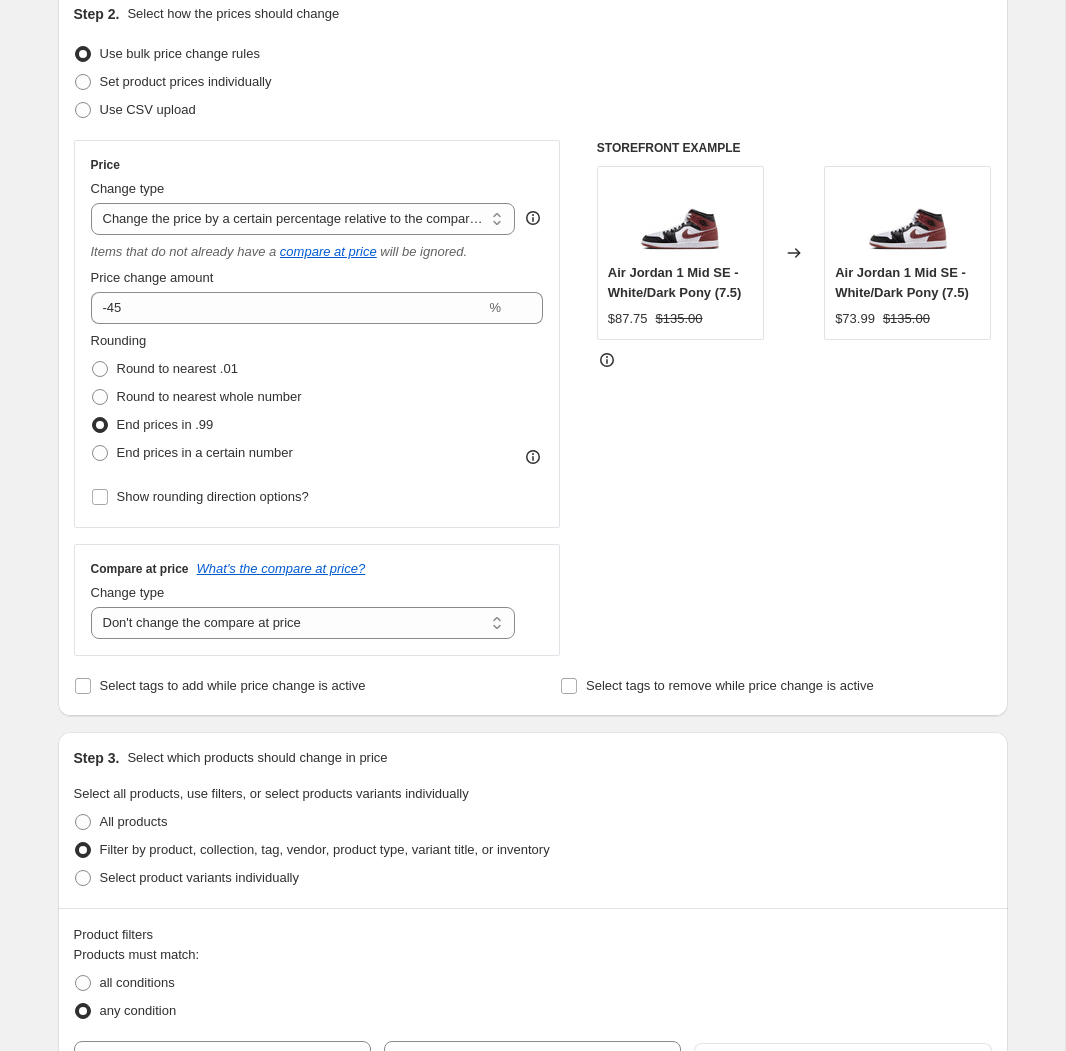 scroll, scrollTop: 0, scrollLeft: 0, axis: both 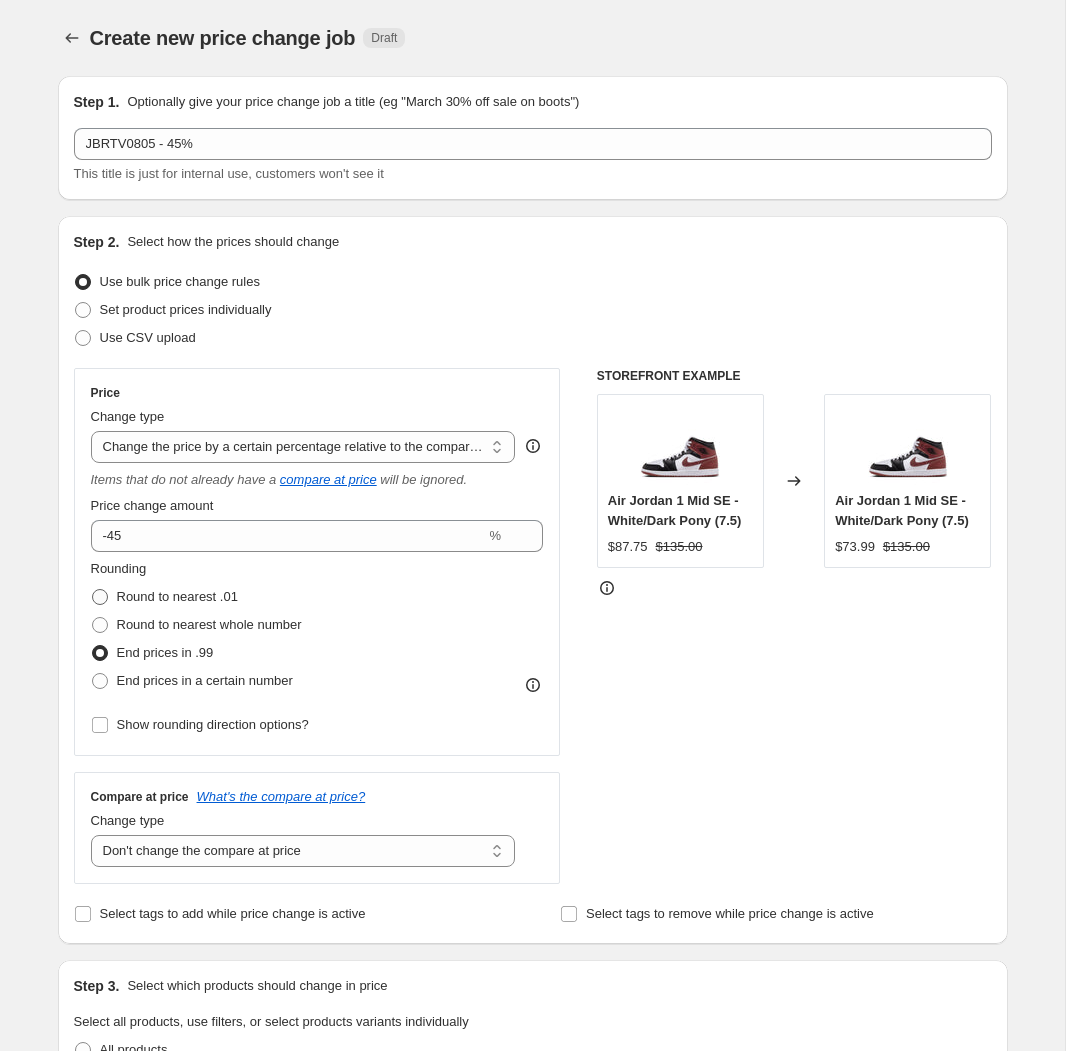 click on "Round to nearest .01" at bounding box center [177, 596] 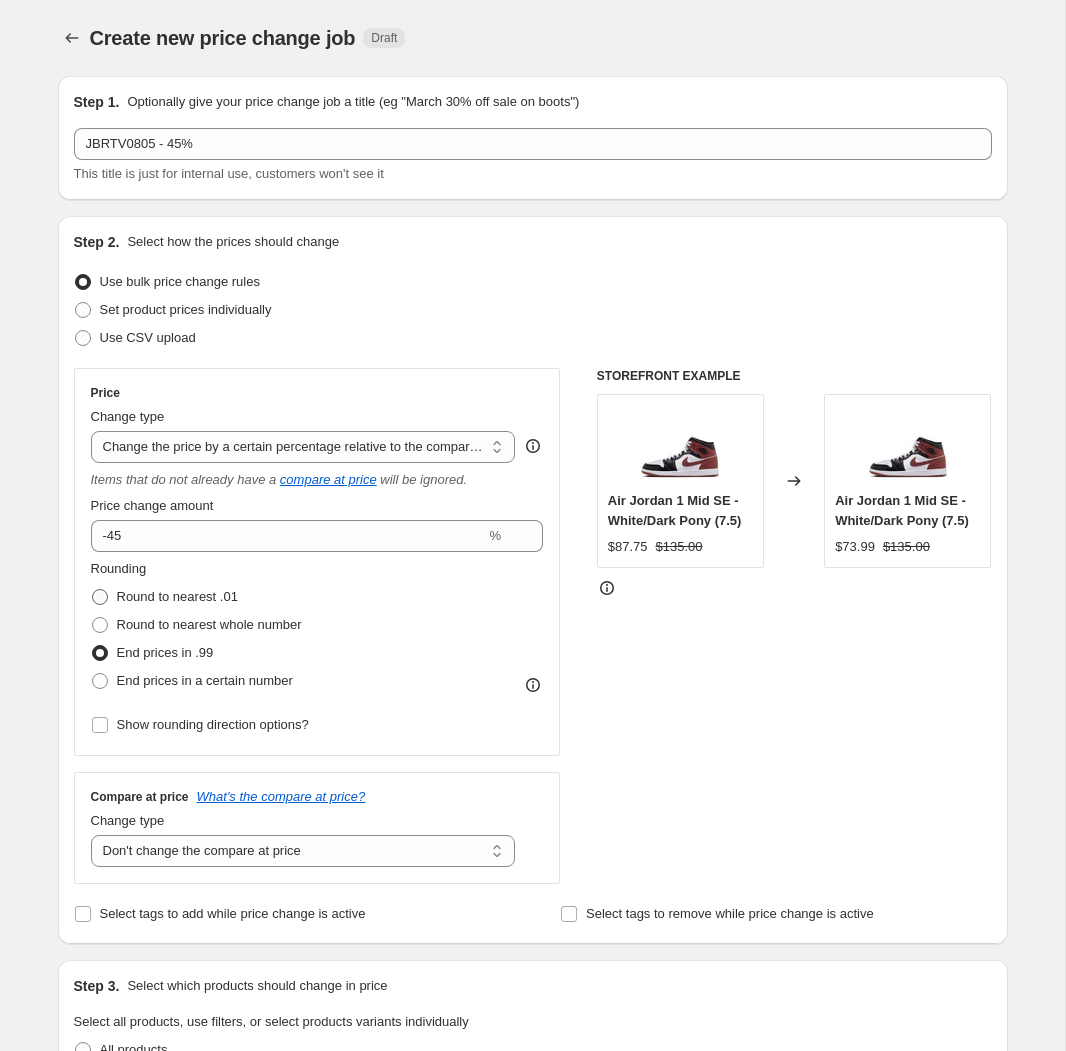 radio on "true" 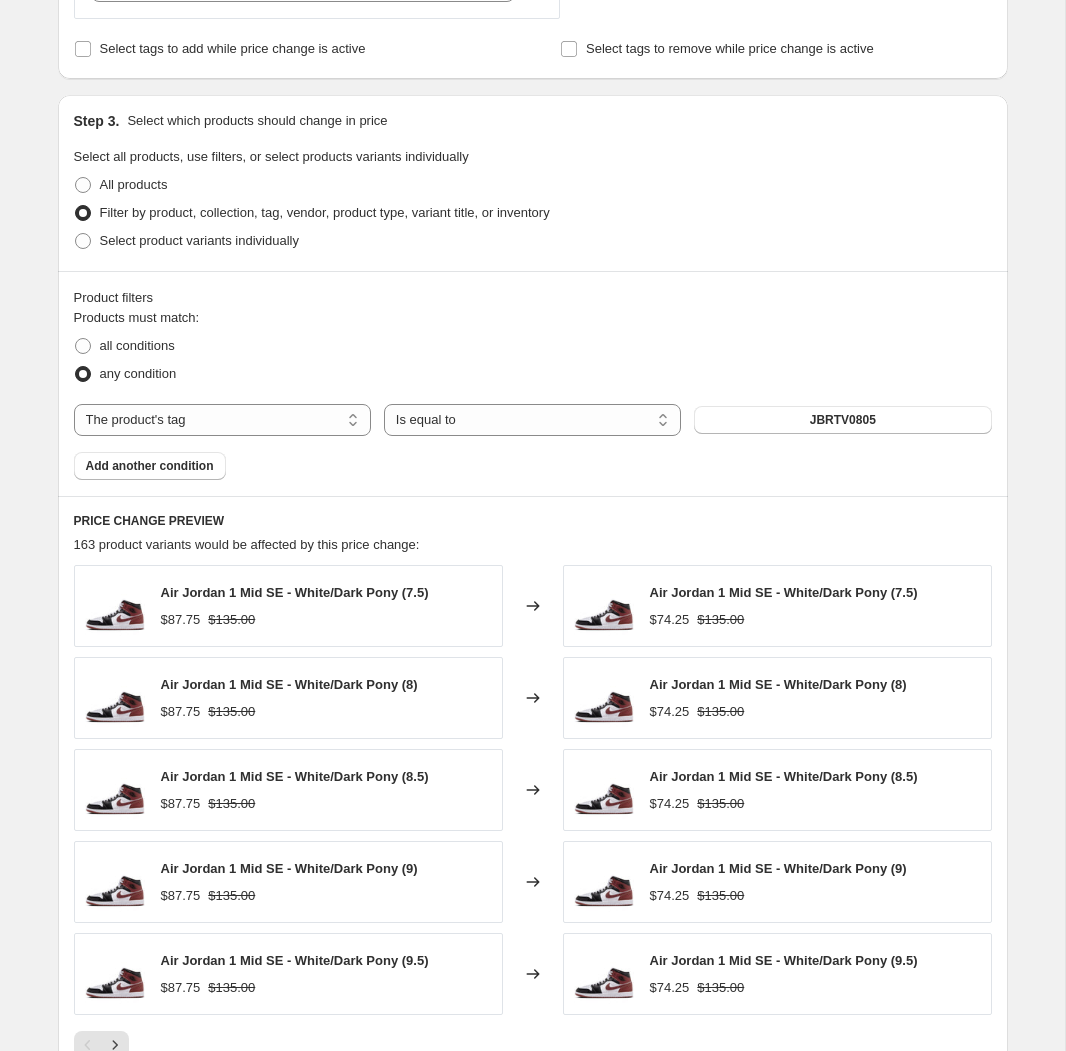 scroll, scrollTop: 1199, scrollLeft: 0, axis: vertical 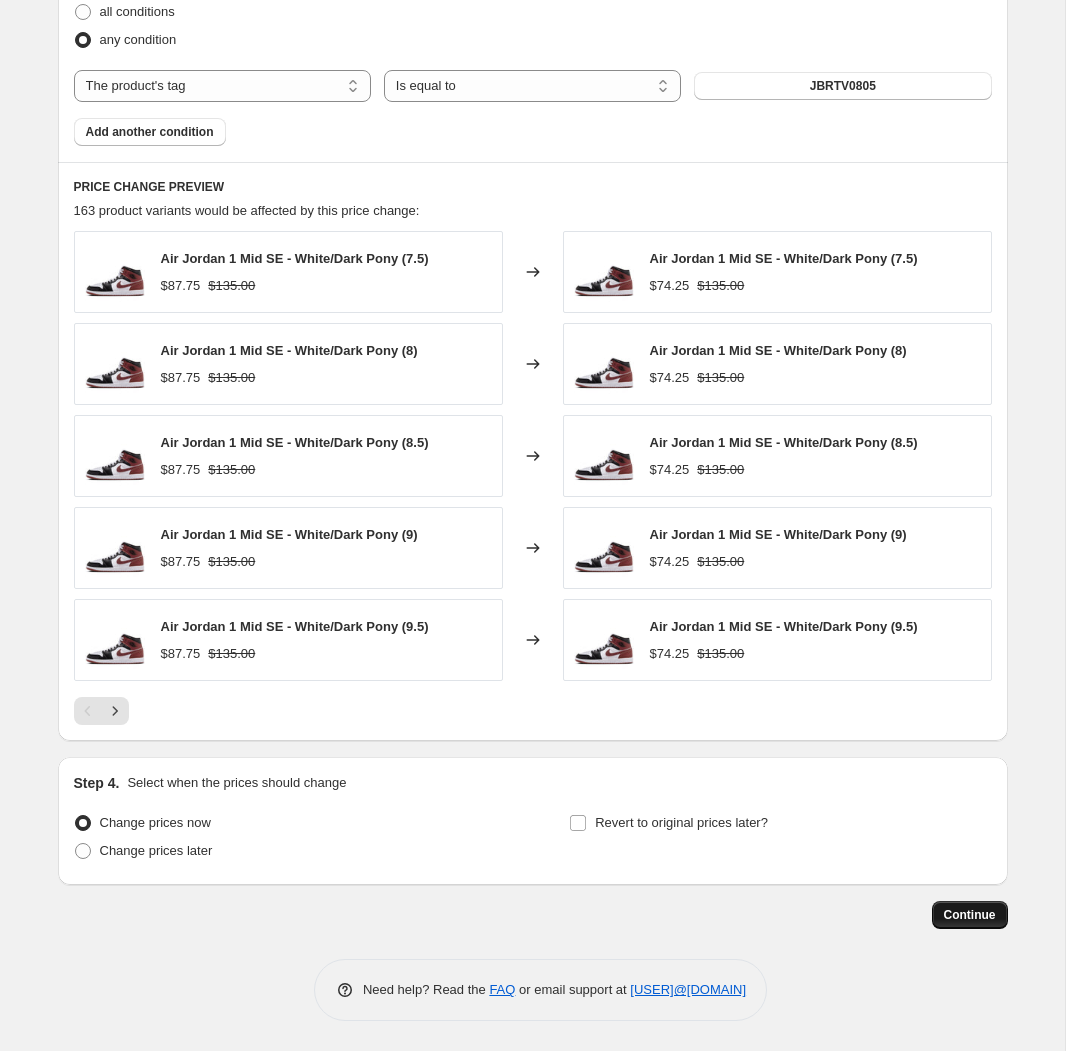 click on "Continue" at bounding box center [970, 915] 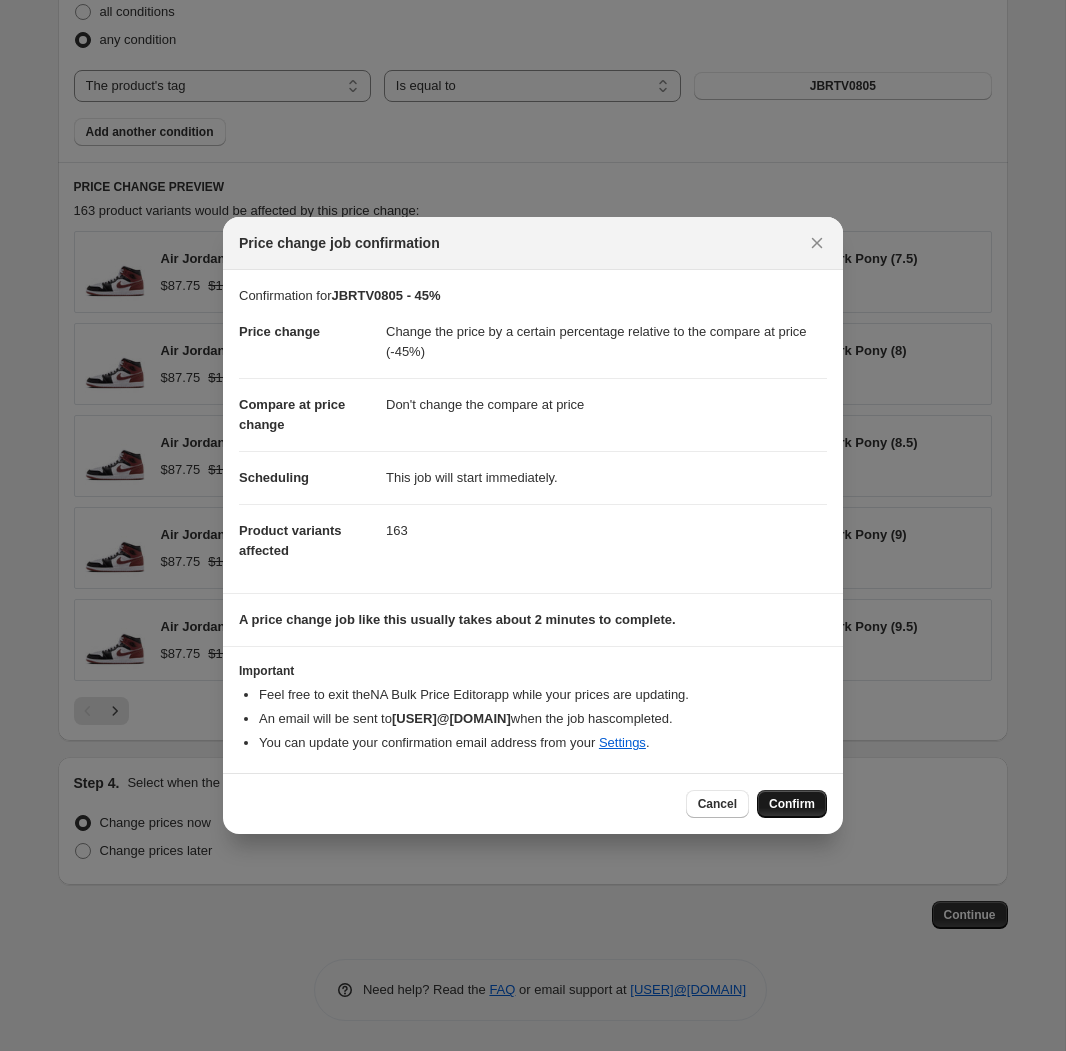 click on "Confirm" at bounding box center [792, 804] 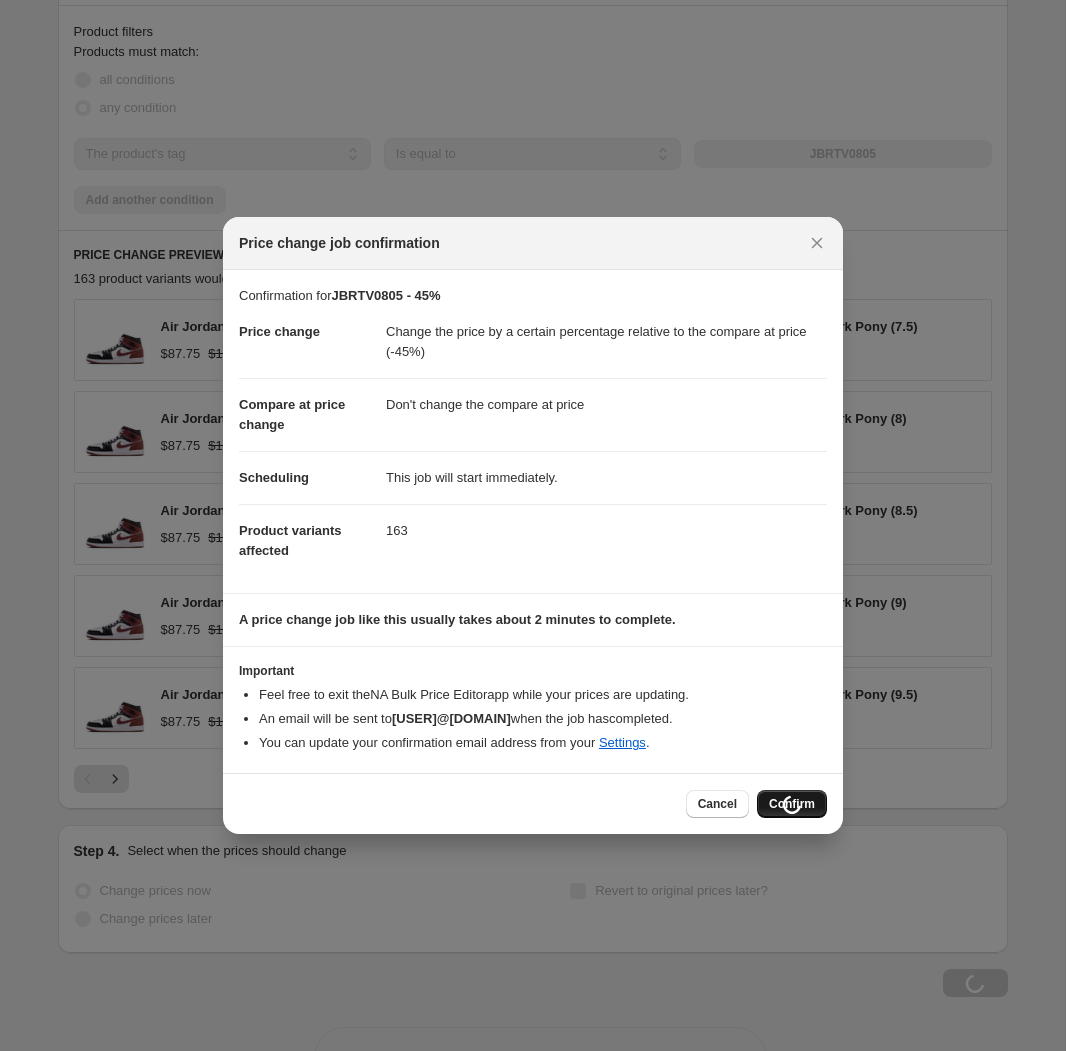 scroll, scrollTop: 1267, scrollLeft: 0, axis: vertical 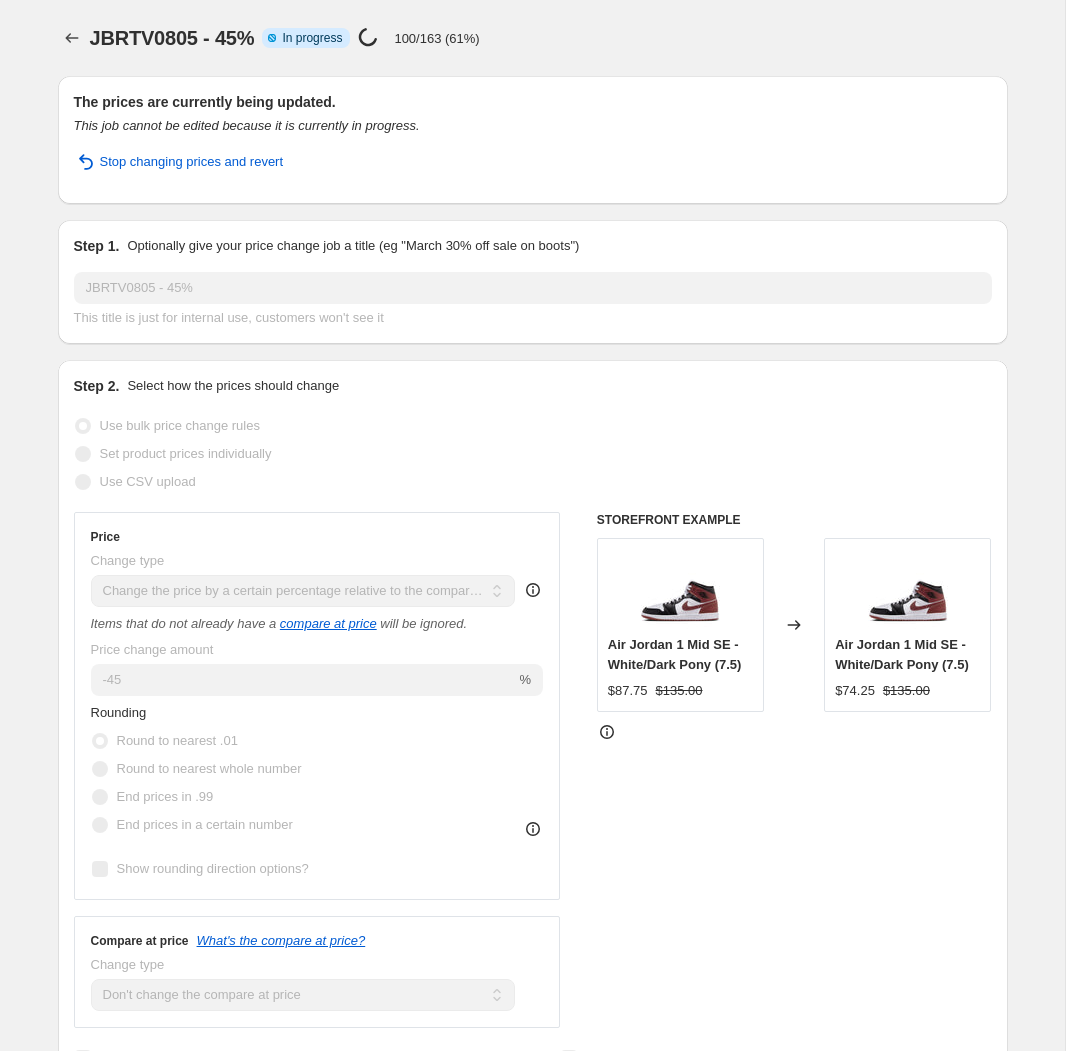 select on "pcap" 